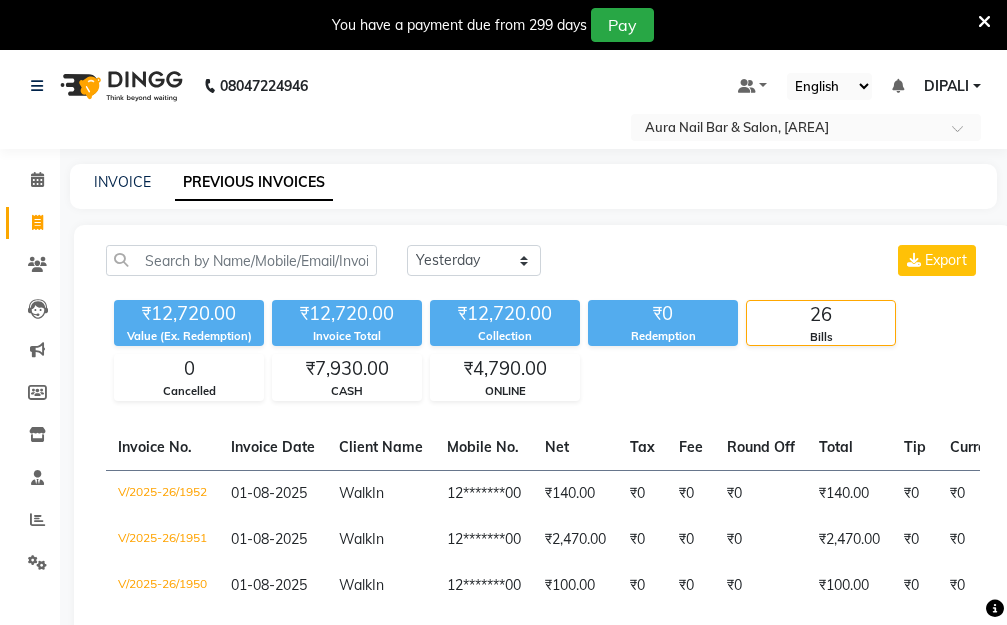 select on "yesterday" 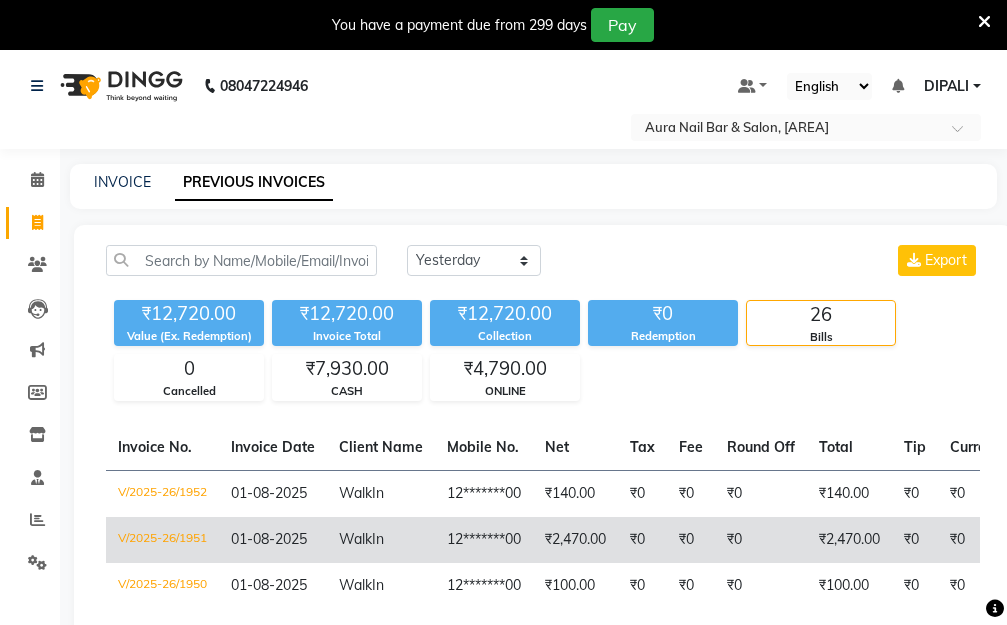 scroll, scrollTop: 50, scrollLeft: 0, axis: vertical 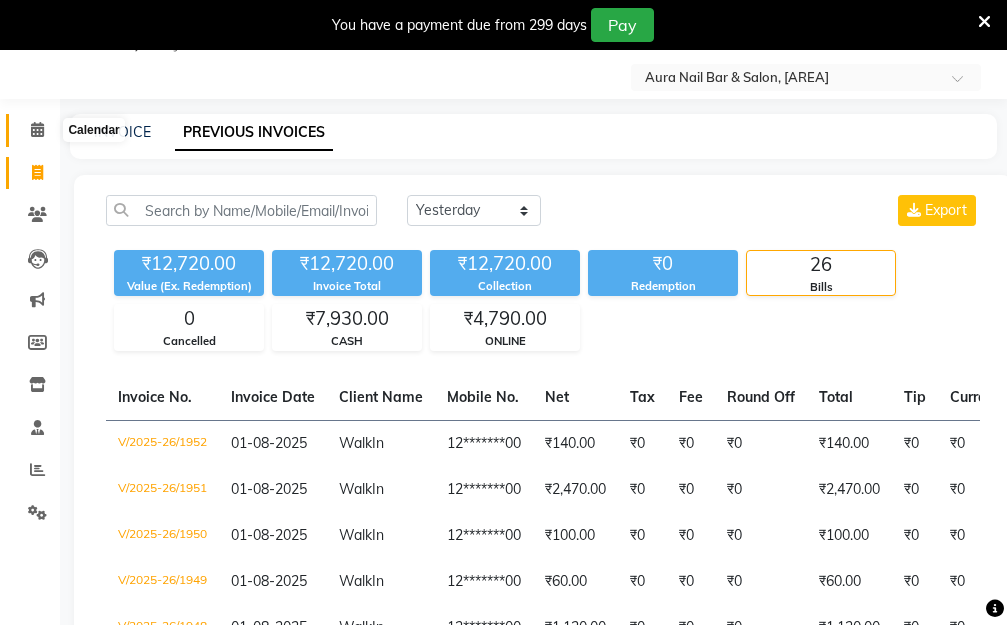 click 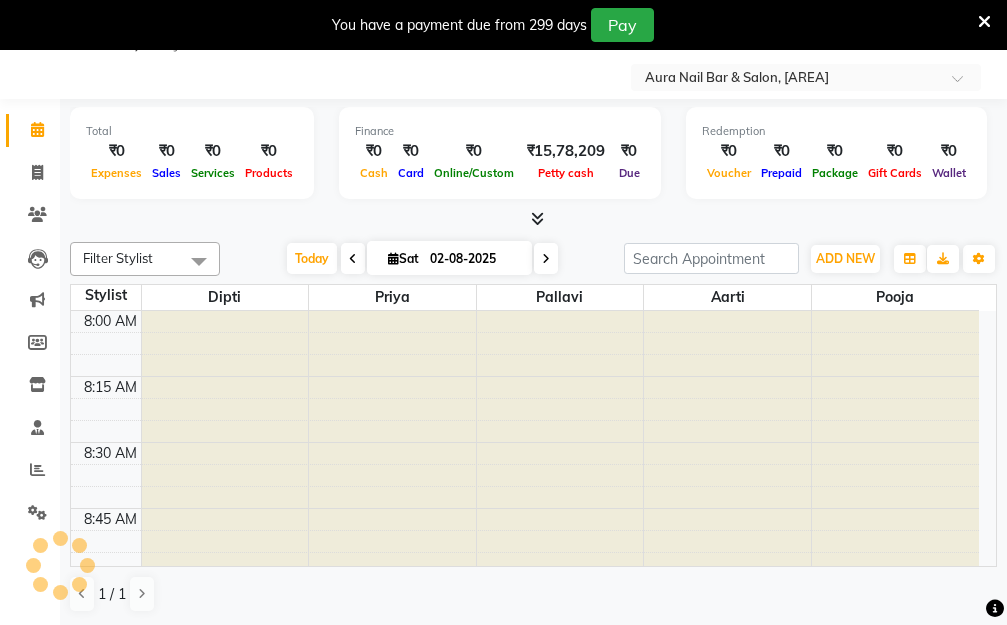 scroll, scrollTop: 0, scrollLeft: 0, axis: both 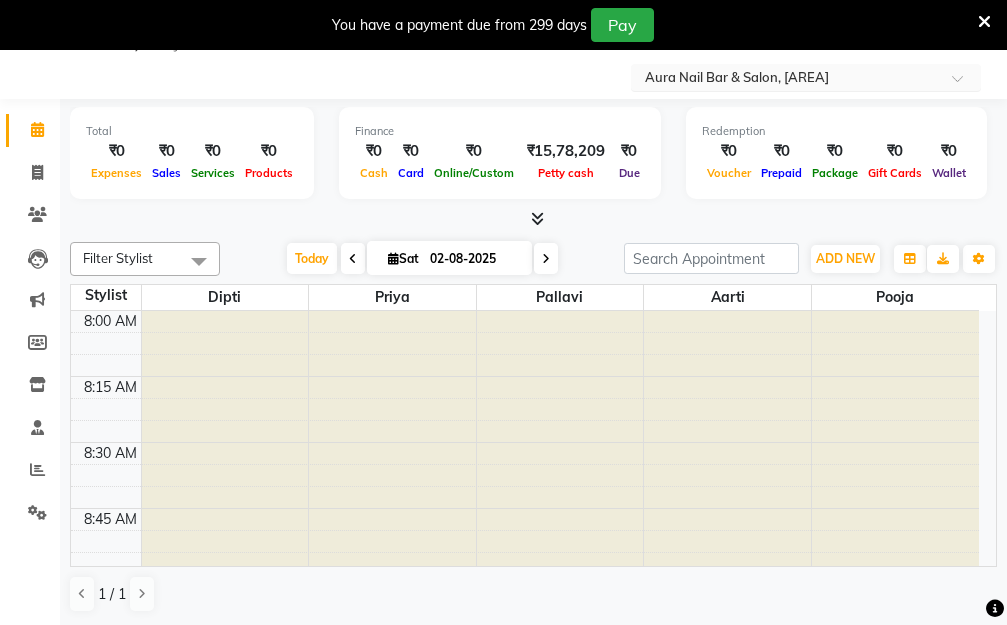 click at bounding box center [964, 84] 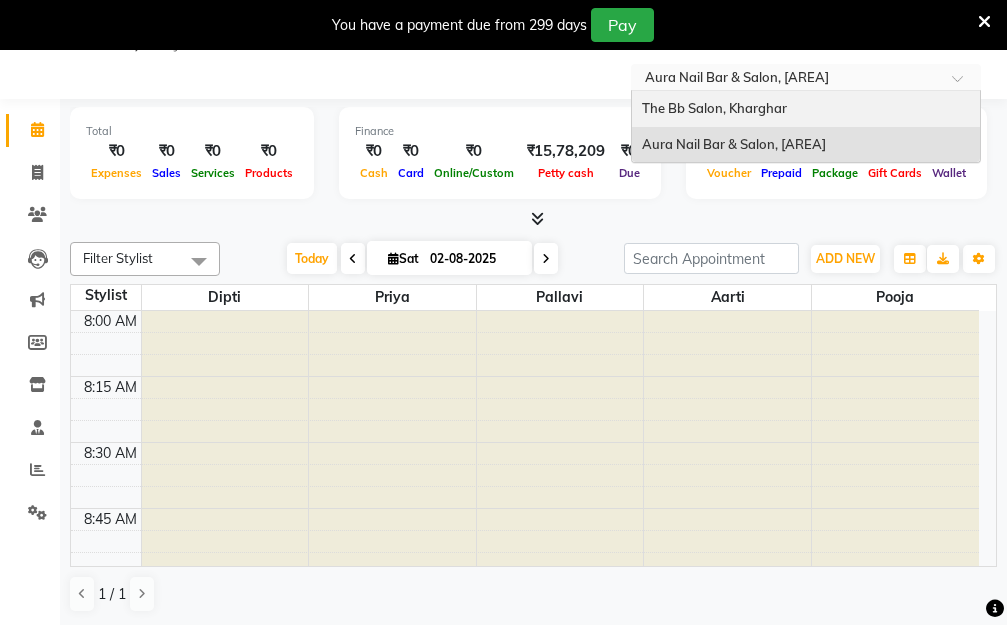 click on "The Bb Salon, Kharghar" at bounding box center [714, 108] 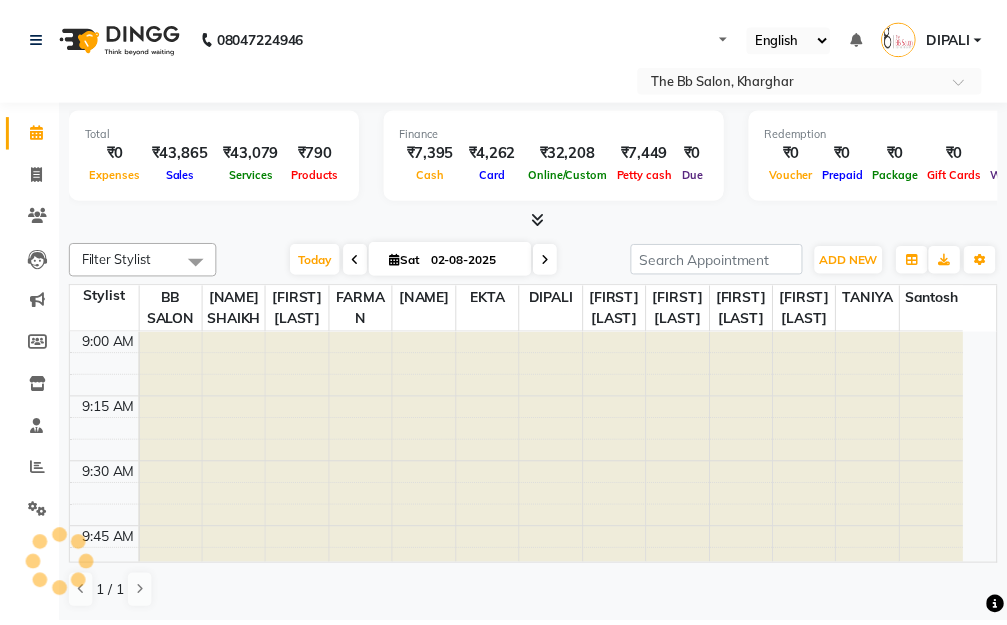 scroll, scrollTop: 0, scrollLeft: 0, axis: both 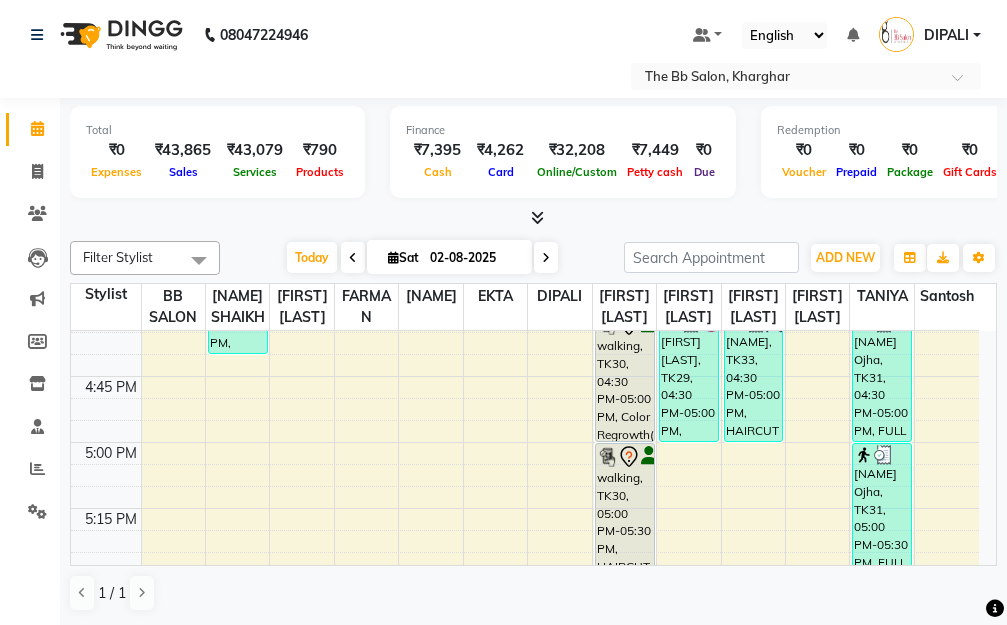 click on "08047224946 Select Location × The Bb Salon, Kharghar Default Panel My Panel English ENGLISH Español العربية मराठी हिंदी ગુજરાતી தமிழ் 中文 Notifications nothing to show [NAME] Manage Profile Change Password Sign out  Version:3.15.11" 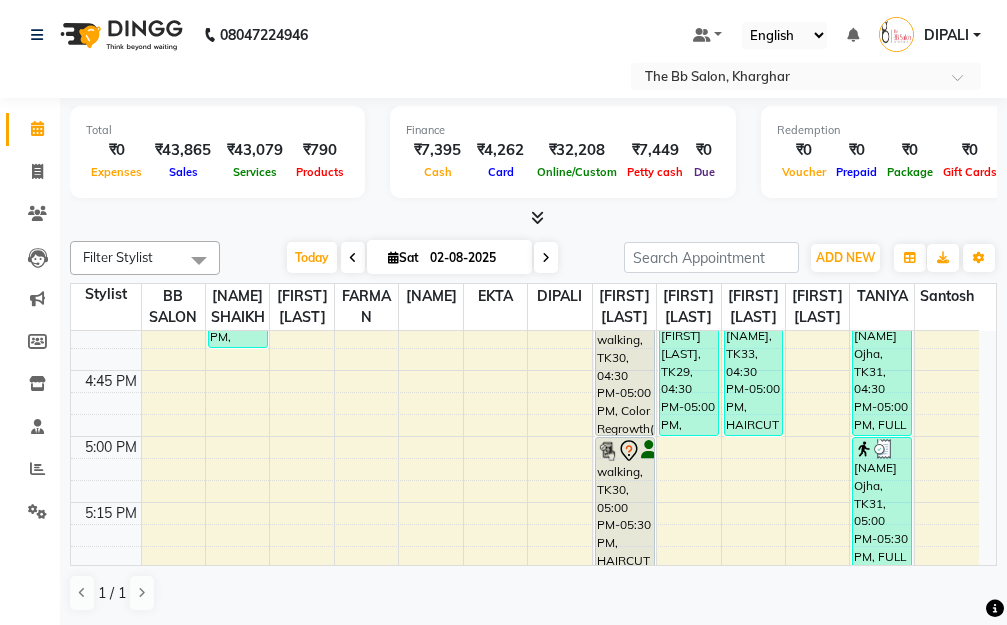 scroll, scrollTop: 2000, scrollLeft: 0, axis: vertical 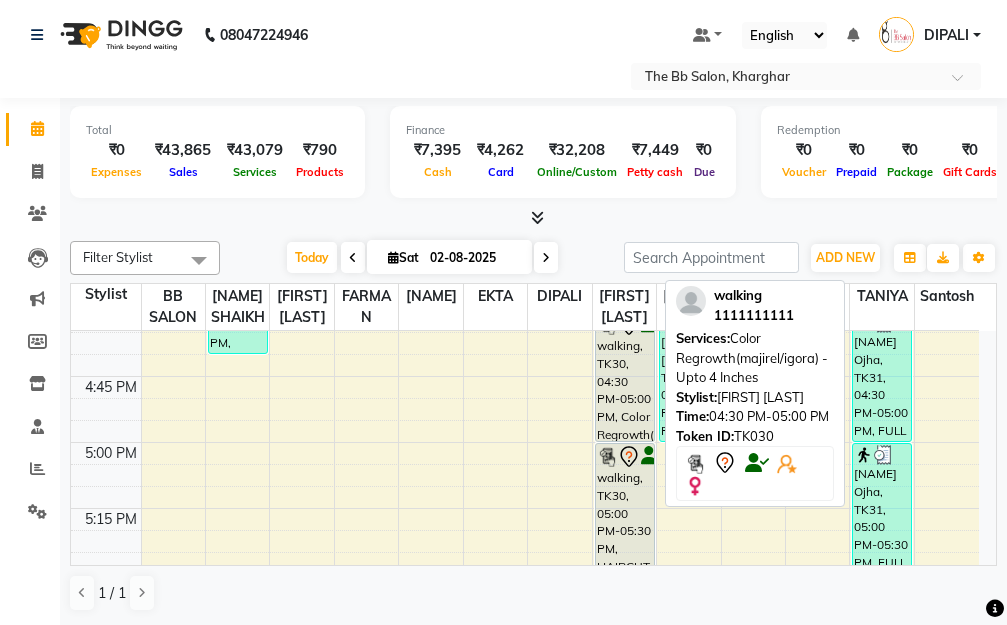 click on "walking, TK30, 04:30 PM-05:00 PM, Color Regrowth(majirel/igora) - Upto 4 Inches" at bounding box center (625, 376) 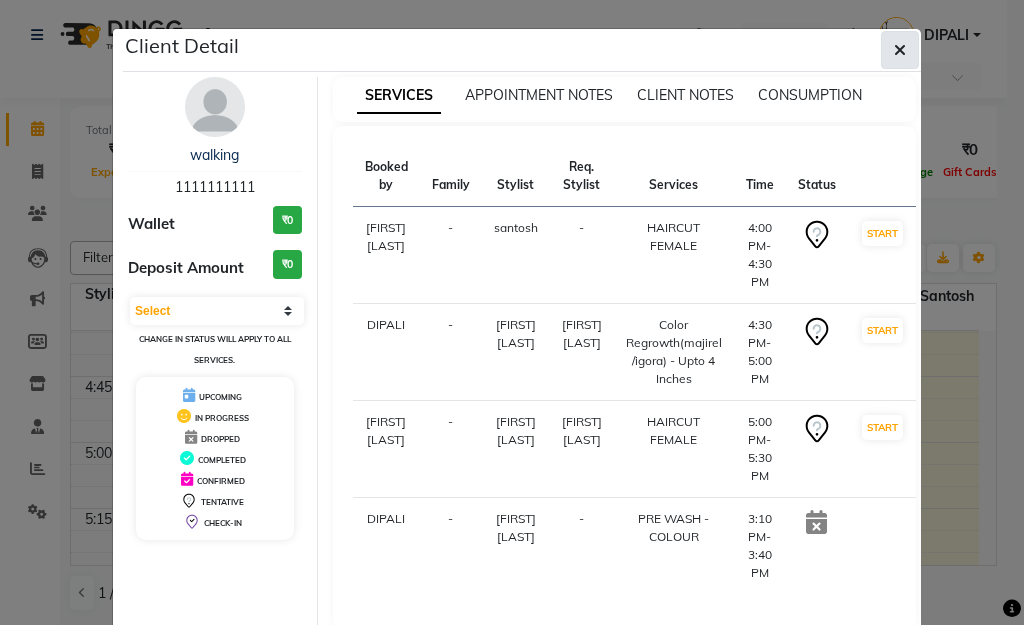 drag, startPoint x: 615, startPoint y: 439, endPoint x: 894, endPoint y: 48, distance: 480.3353 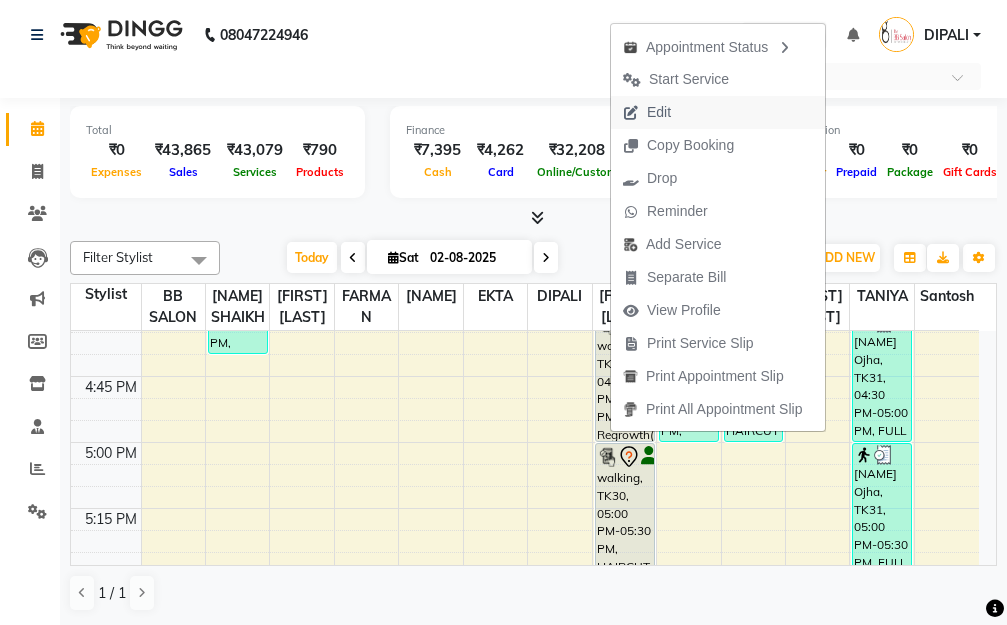 click on "Edit" at bounding box center (659, 112) 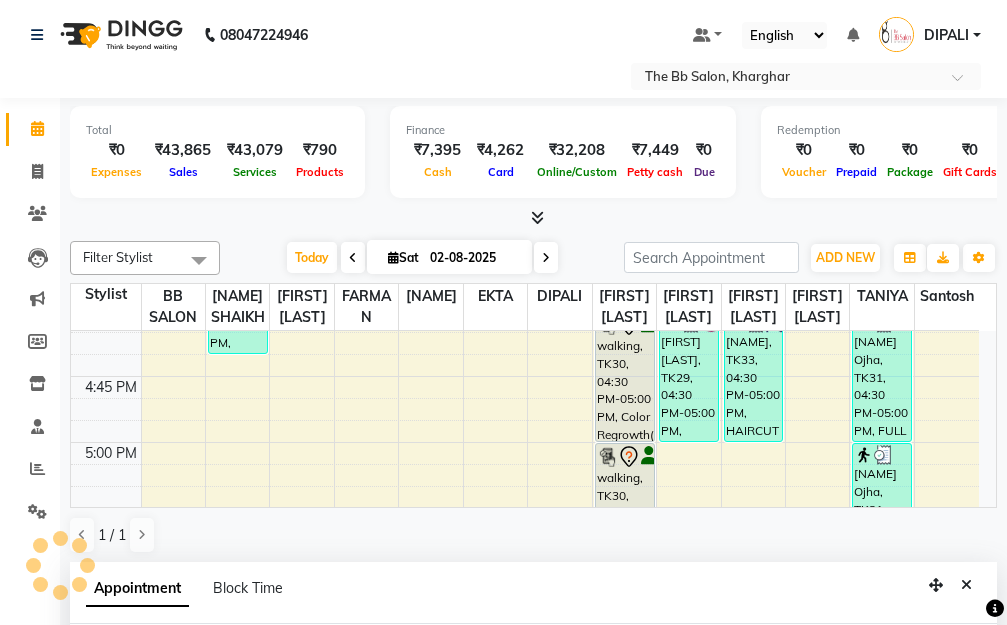 select on "tentative" 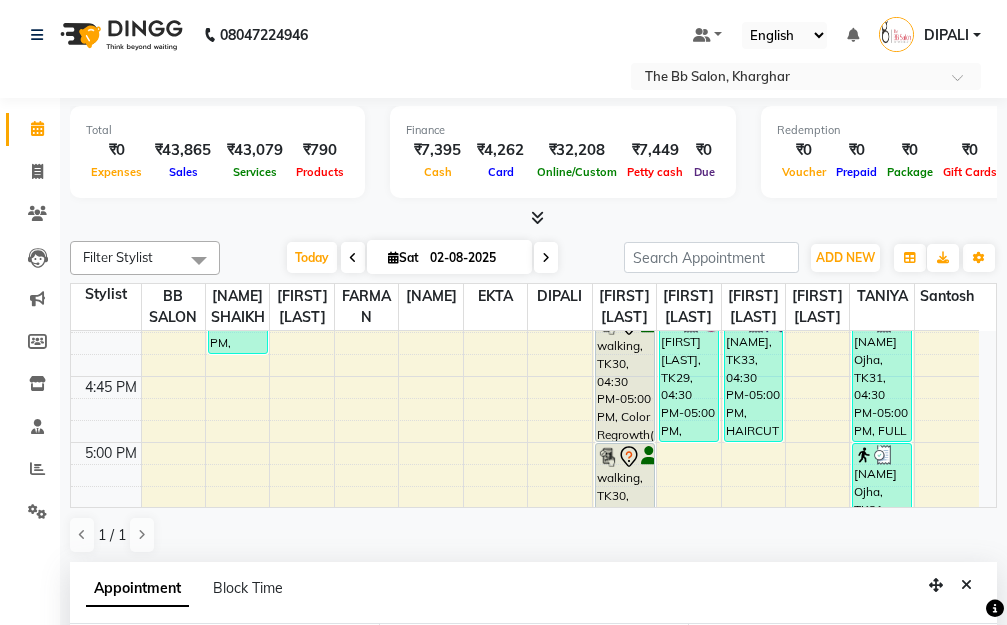 select on "960" 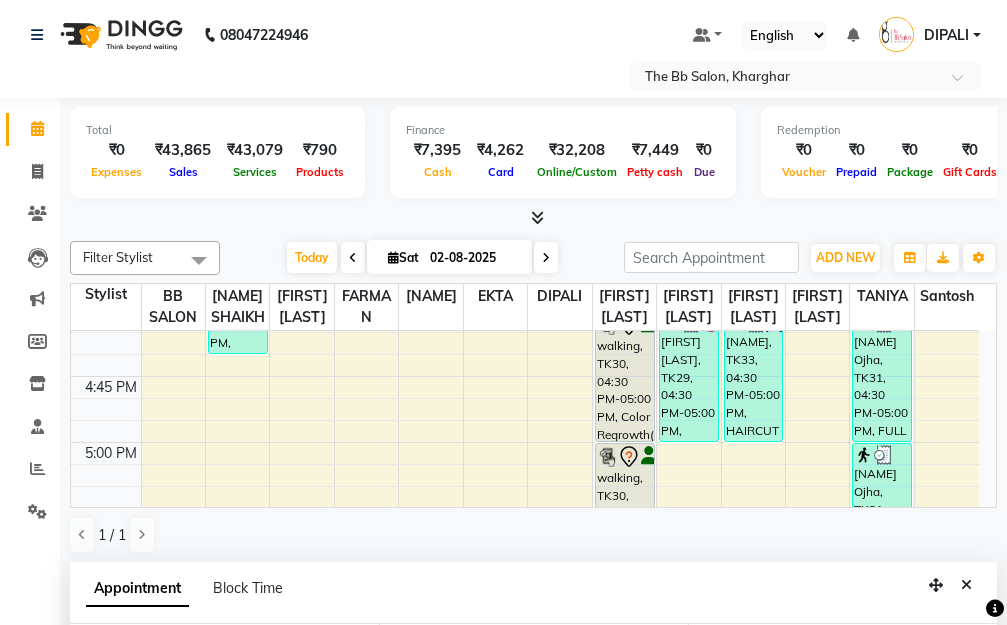 select on "83658" 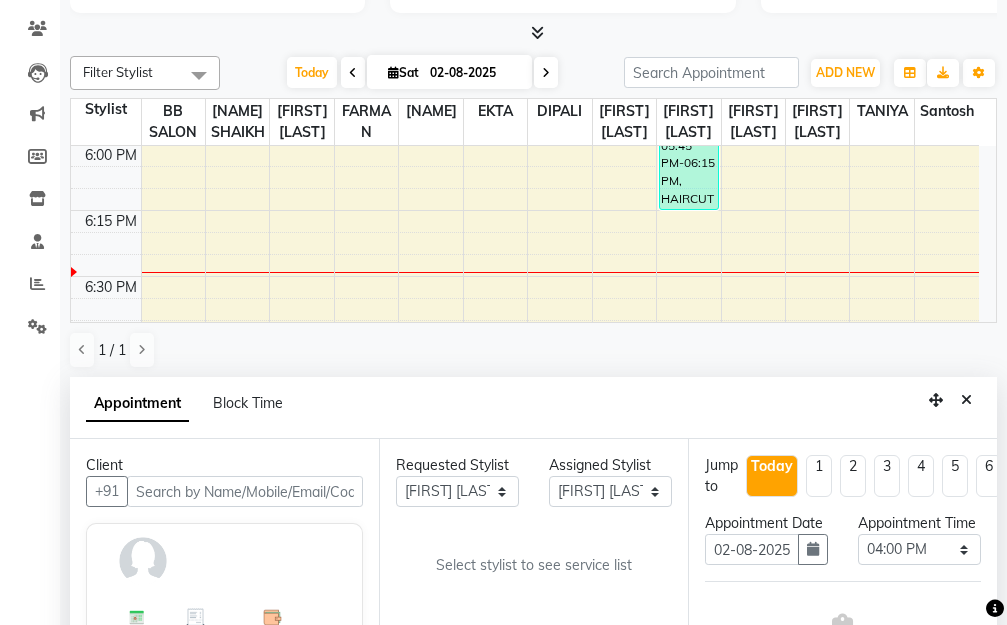 select on "3065" 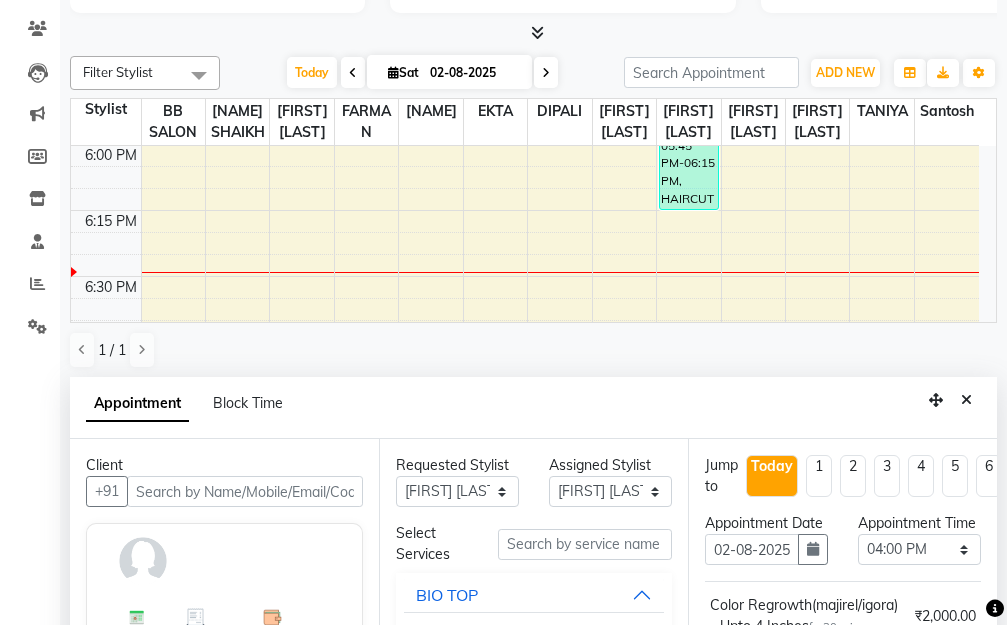 scroll, scrollTop: 201, scrollLeft: 0, axis: vertical 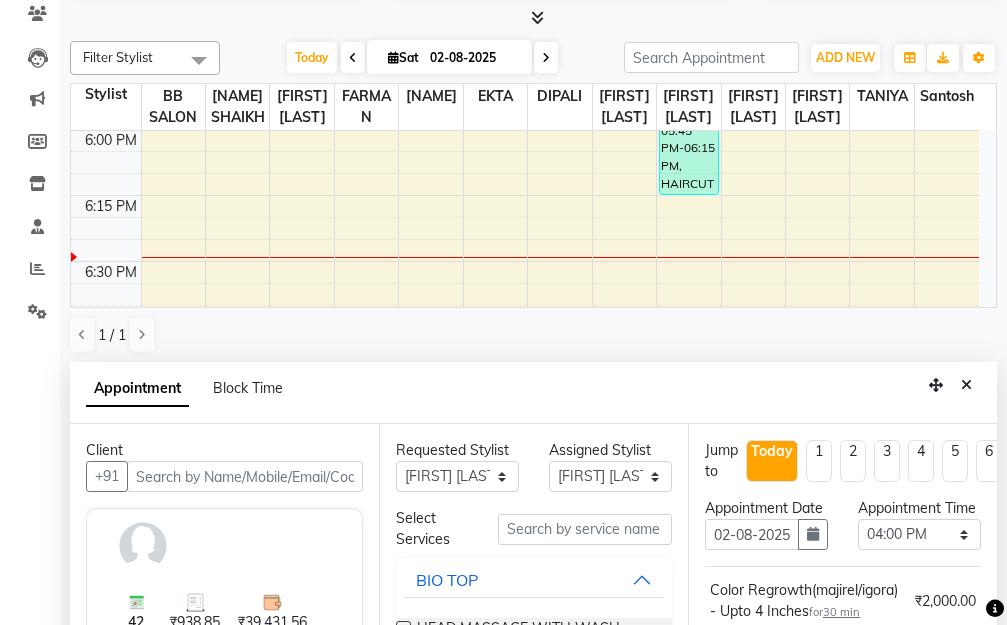 click at bounding box center [245, 476] 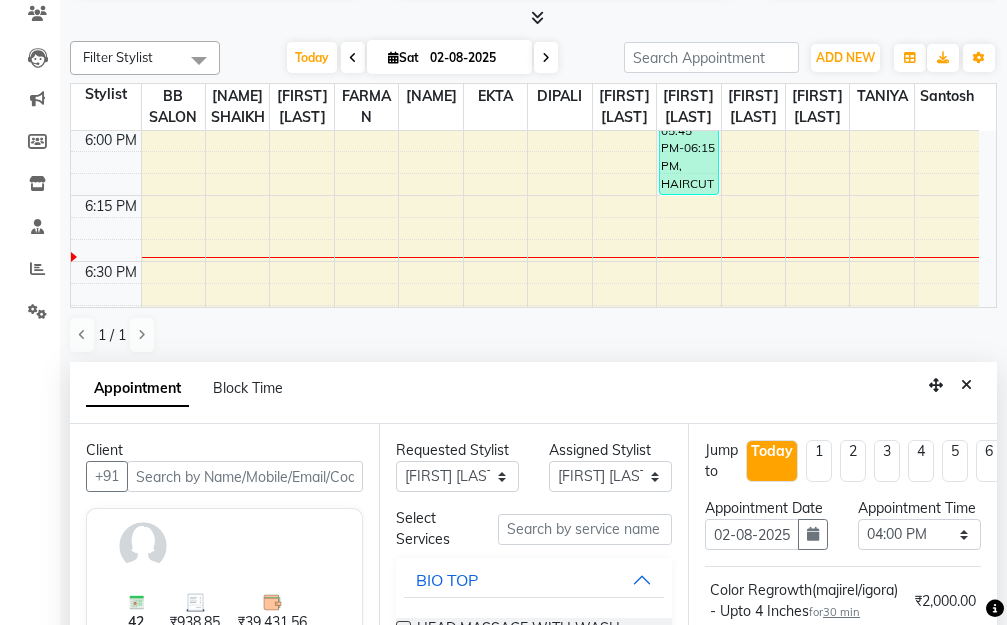 click at bounding box center (245, 476) 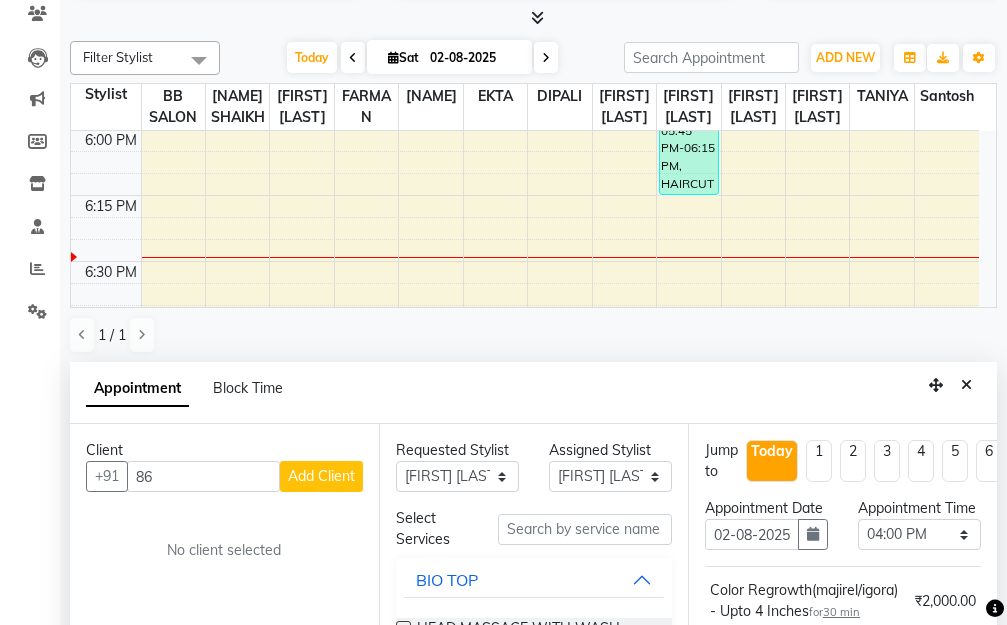 type on "8" 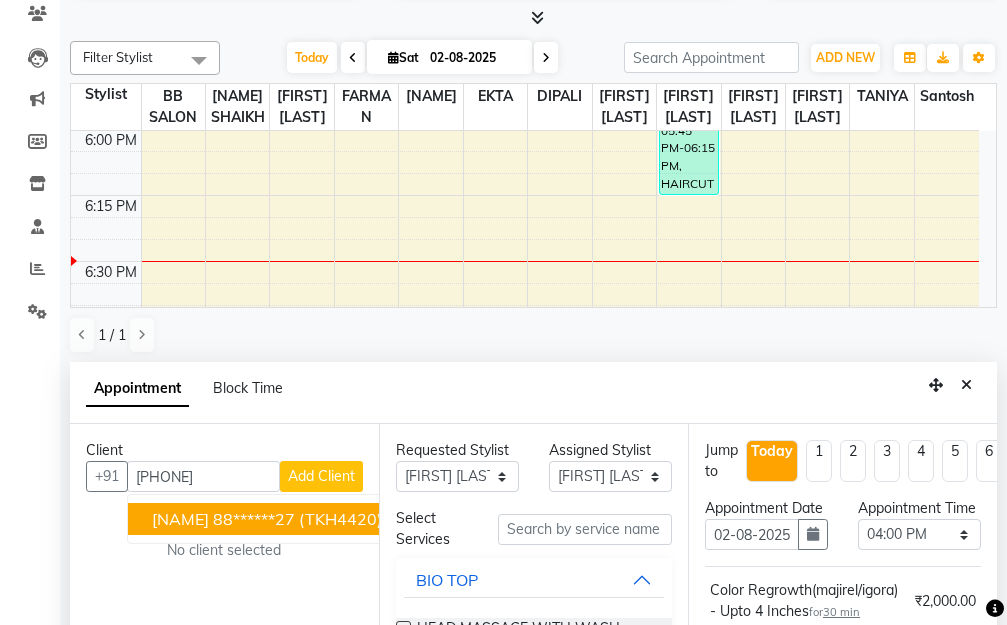 click on "88******27" at bounding box center (254, 519) 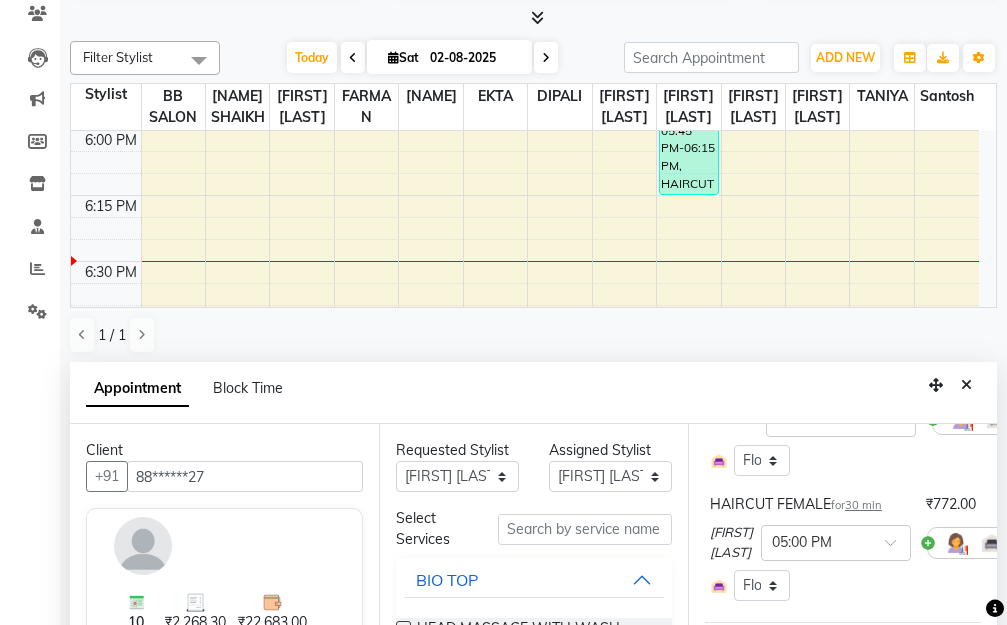 scroll, scrollTop: 483, scrollLeft: 0, axis: vertical 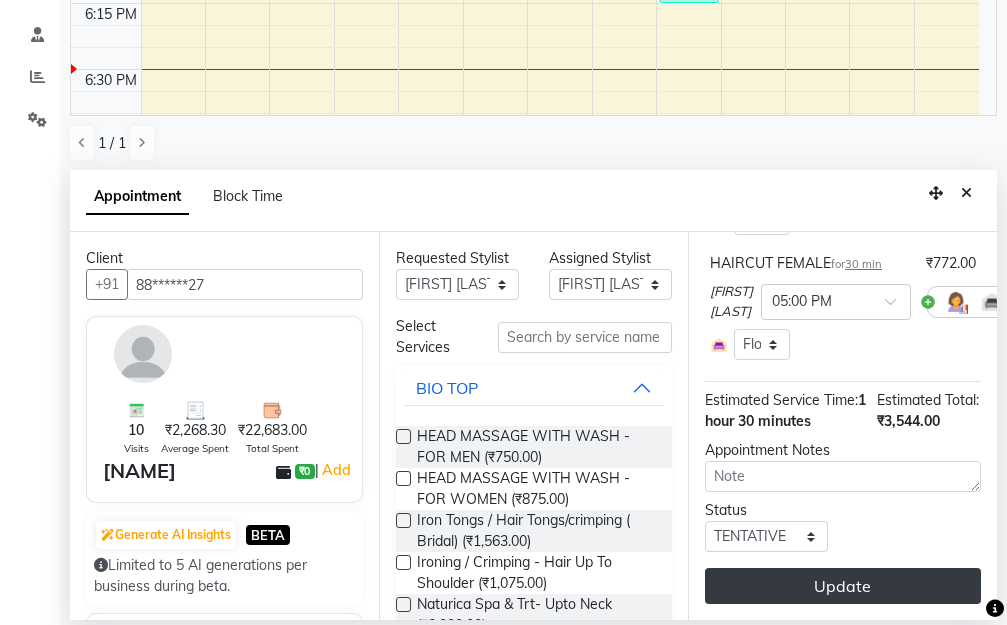 type on "88******27" 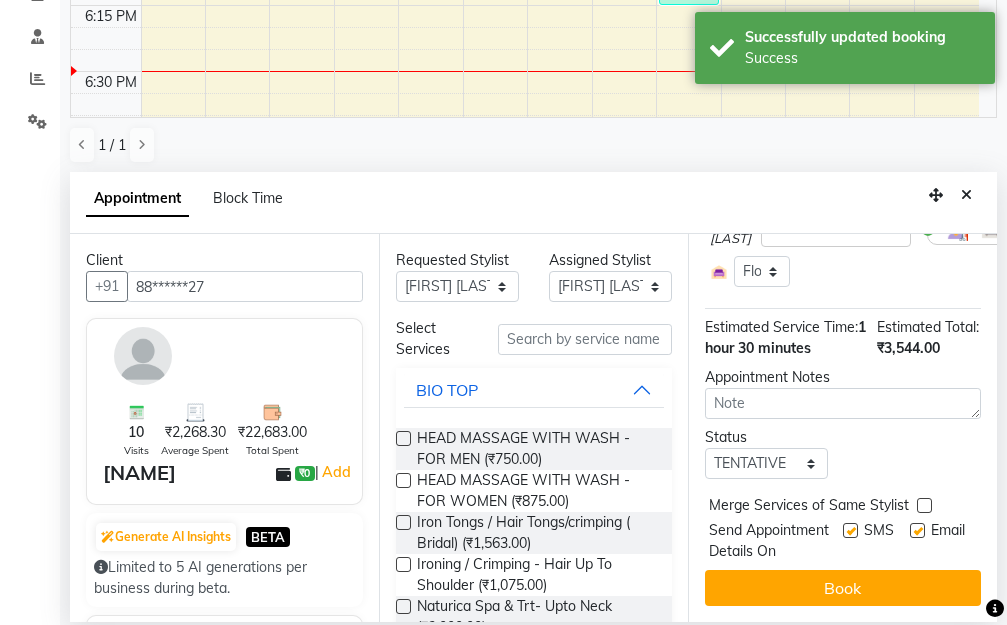 scroll, scrollTop: 0, scrollLeft: 0, axis: both 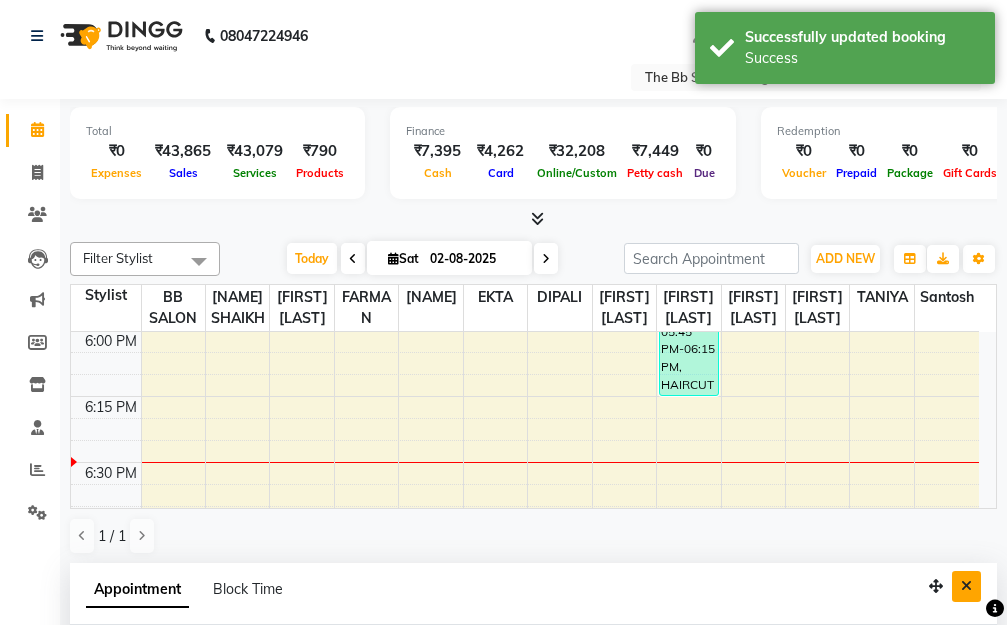 click at bounding box center (966, 586) 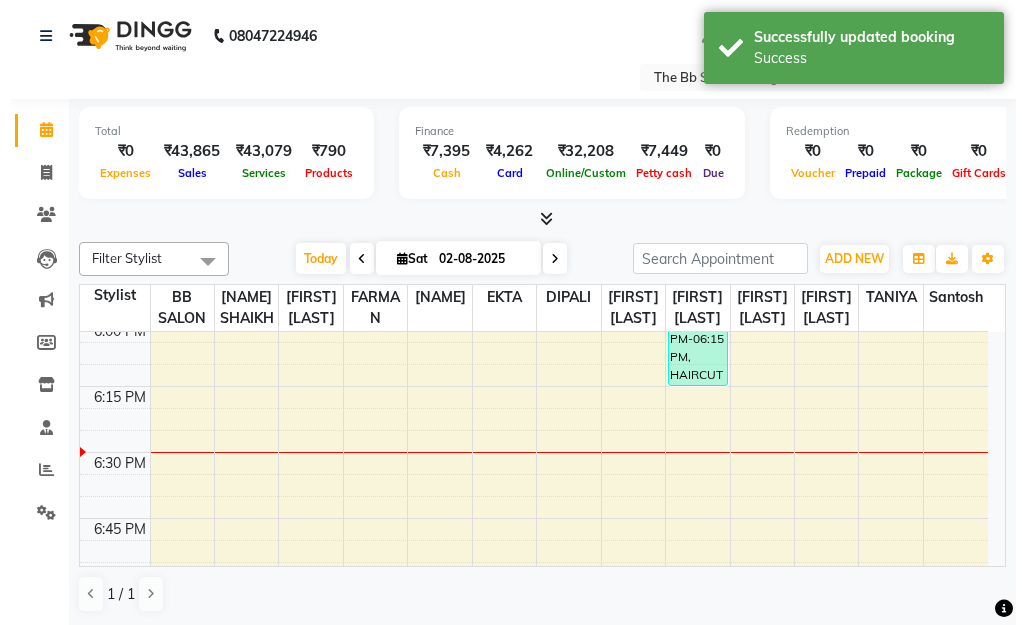 scroll, scrollTop: 1977, scrollLeft: 0, axis: vertical 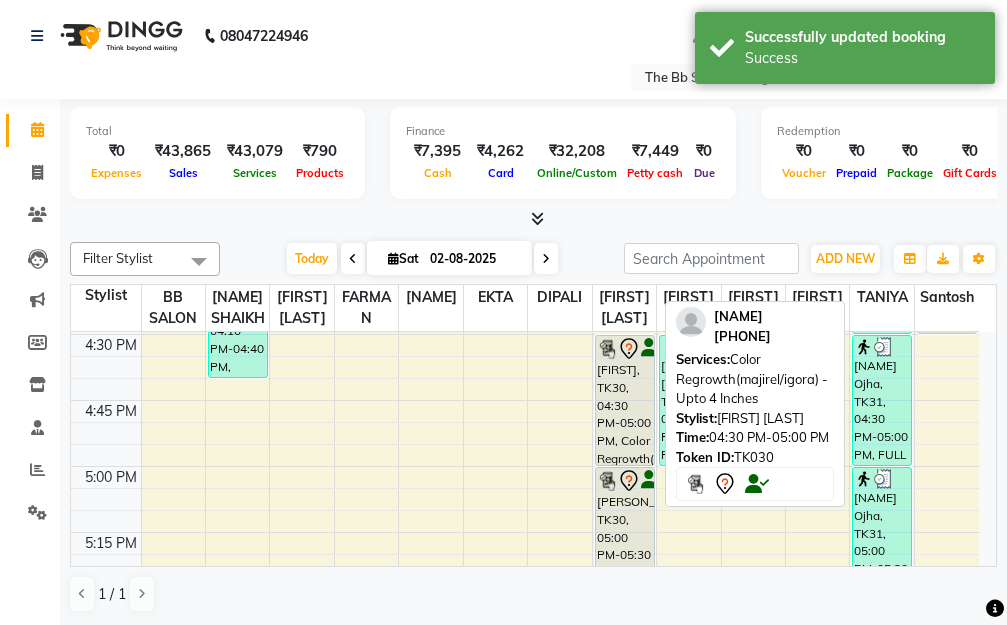 click on "[FIRST], TK30, 04:30 PM-05:00 PM, Color Regrowth(majirel/igora) - Upto 4 Inches" at bounding box center [625, 400] 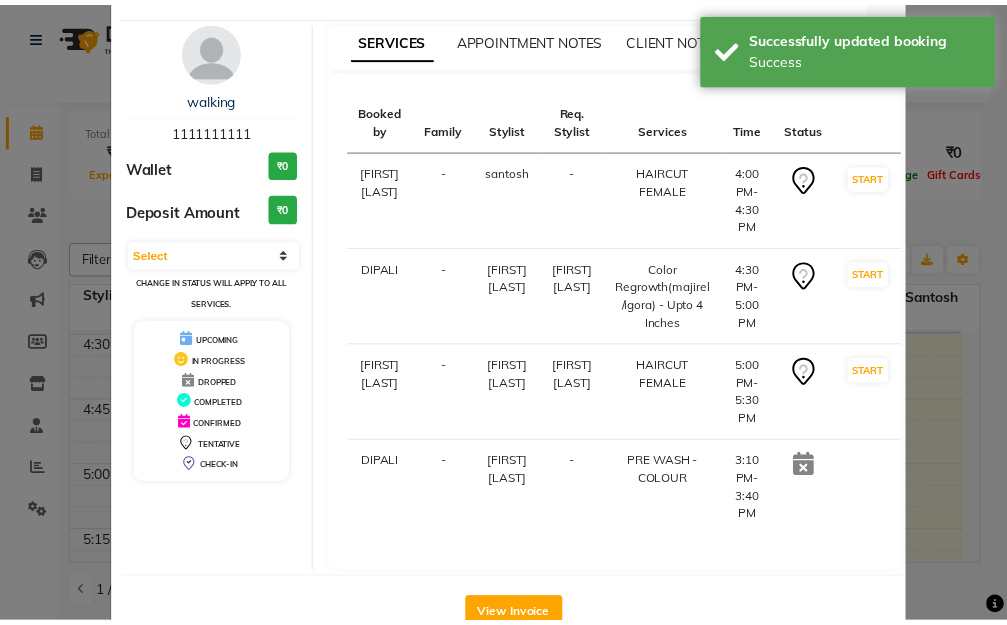 scroll, scrollTop: 112, scrollLeft: 0, axis: vertical 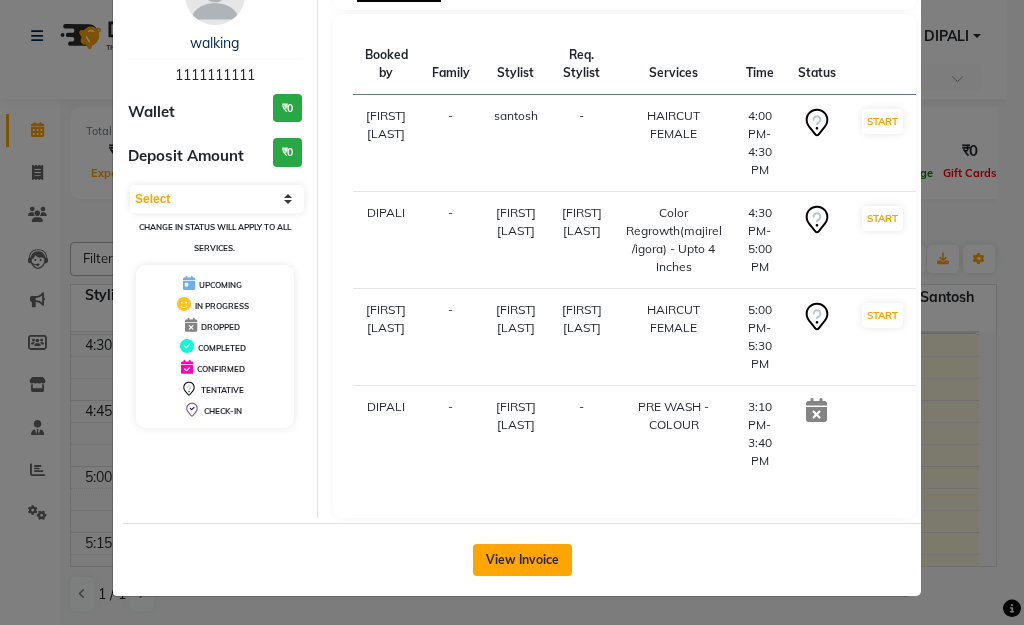 click on "View Invoice" 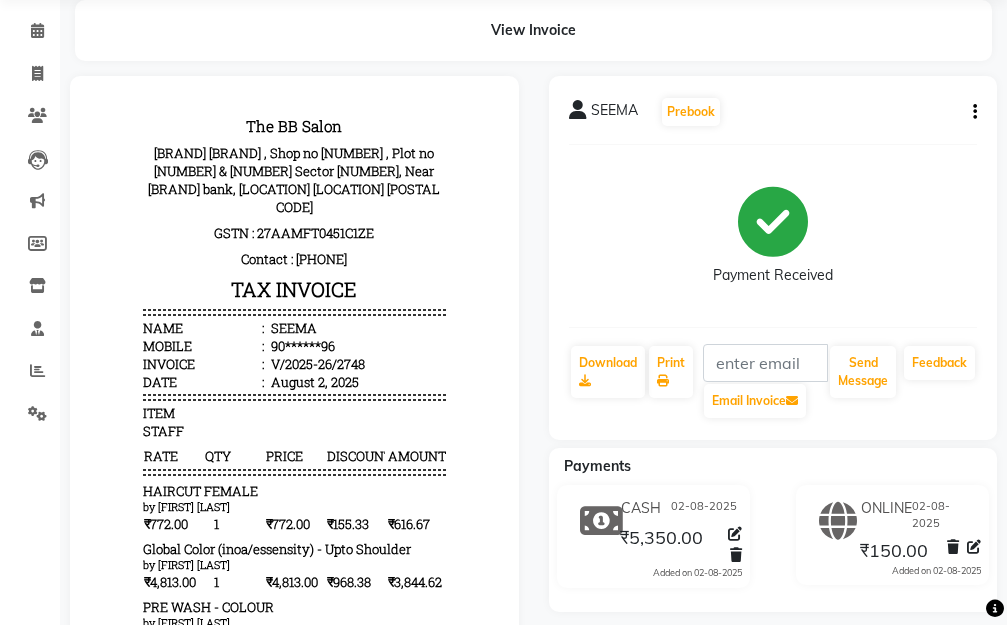 scroll, scrollTop: 100, scrollLeft: 0, axis: vertical 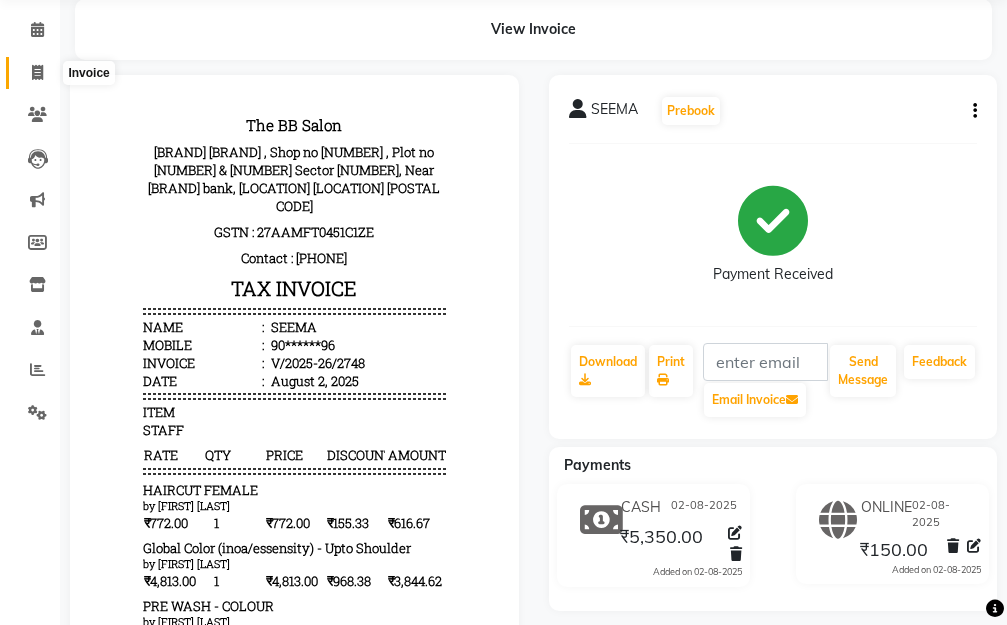 click 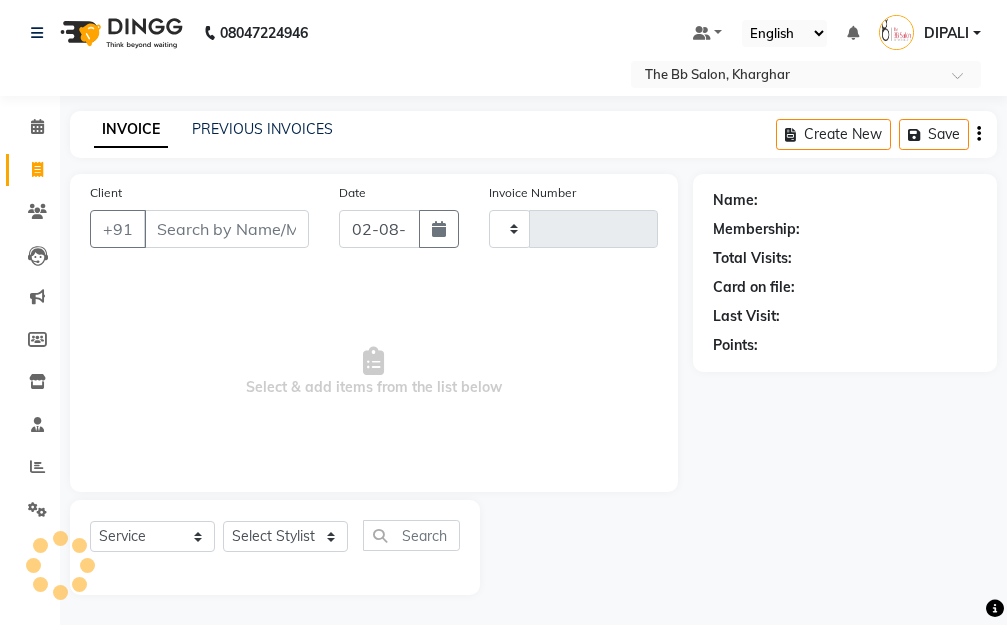 scroll, scrollTop: 41, scrollLeft: 0, axis: vertical 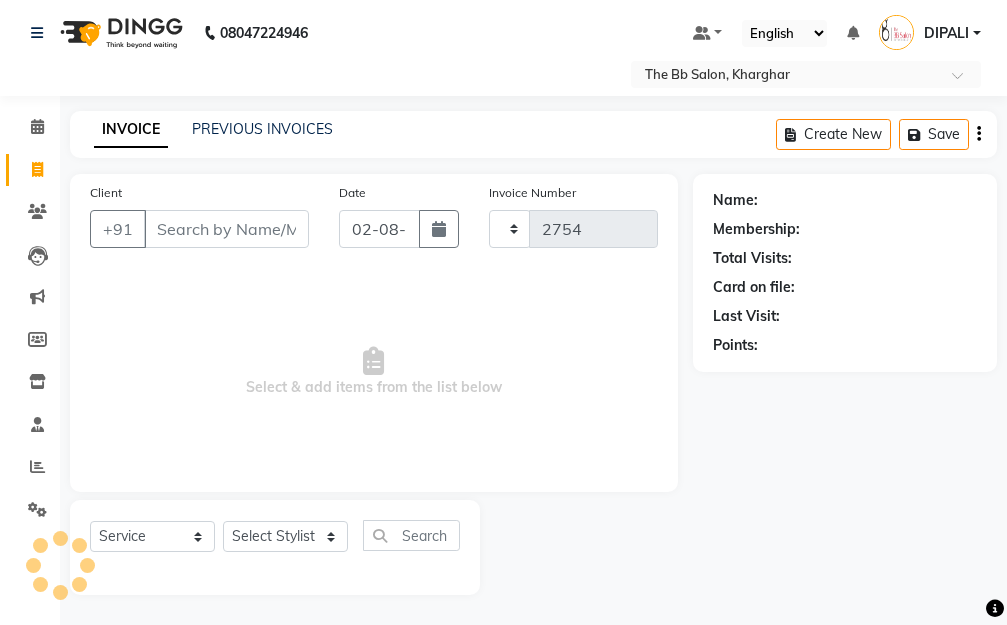select on "6231" 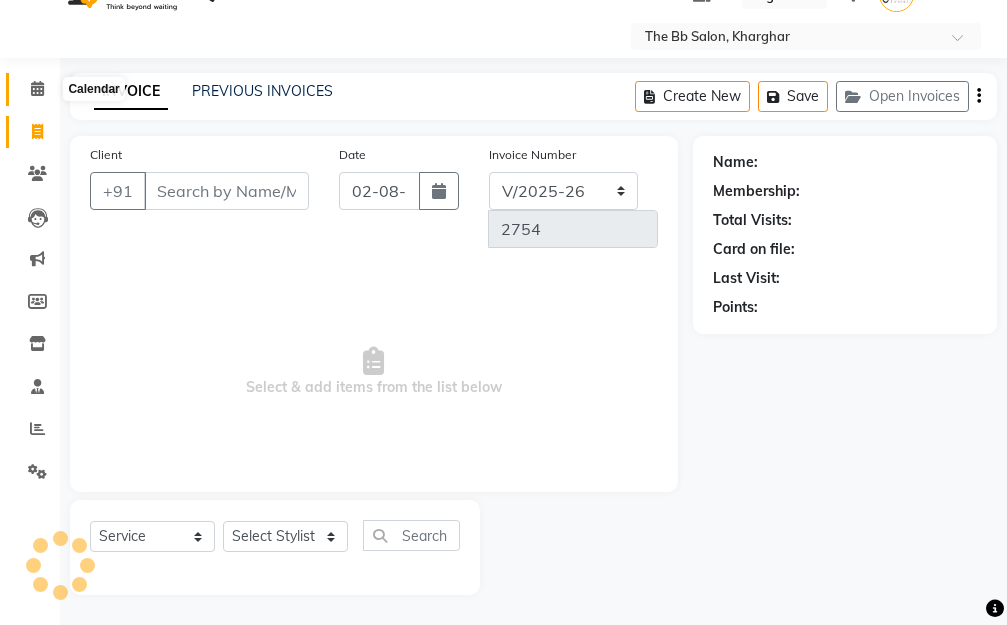 click 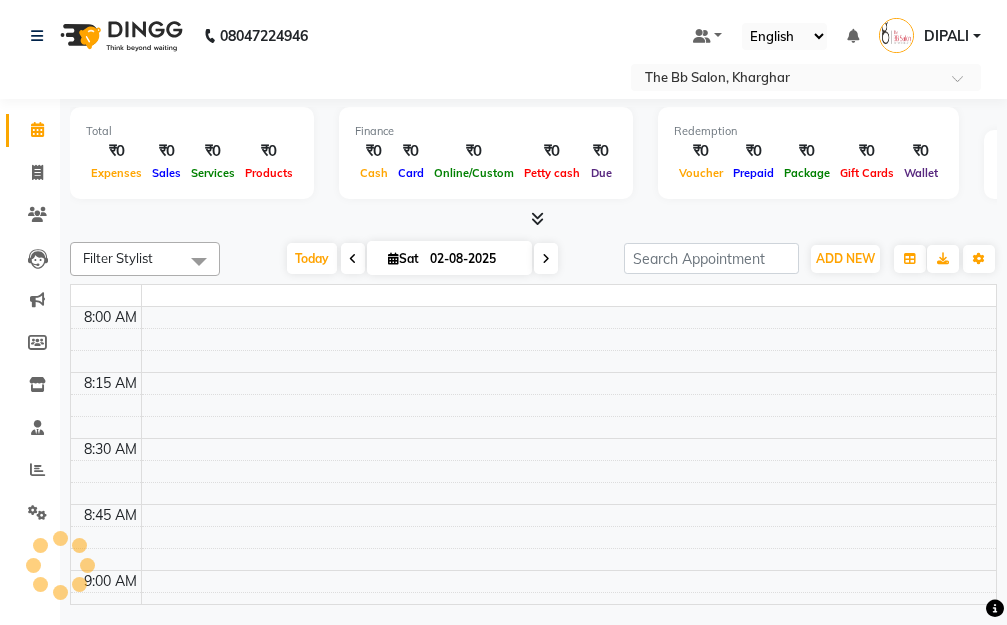 scroll, scrollTop: 0, scrollLeft: 0, axis: both 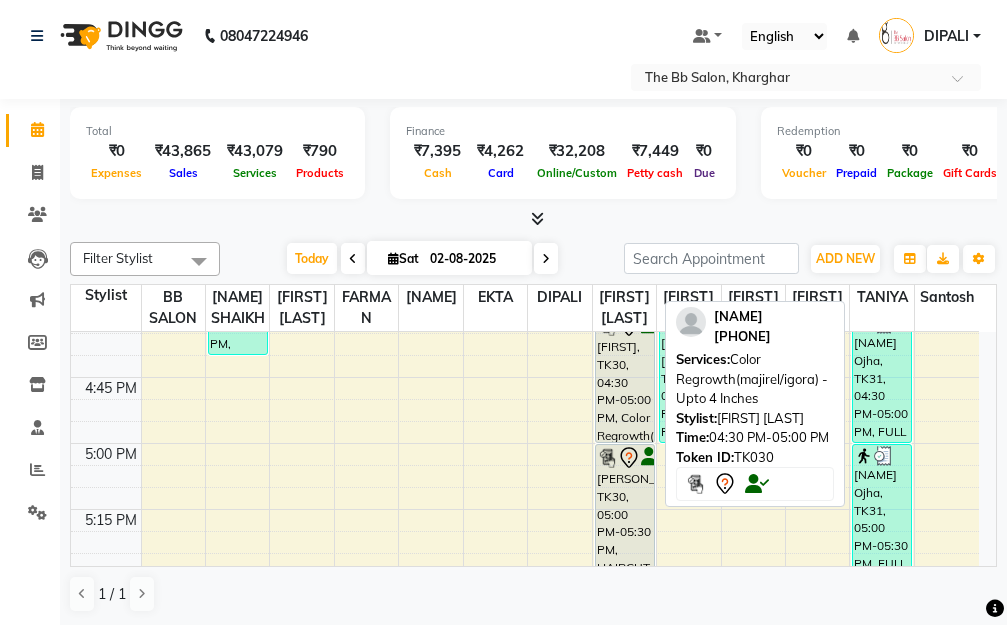 click on "[FIRST], TK30, 04:30 PM-05:00 PM, Color Regrowth(majirel/igora) - Upto 4 Inches" at bounding box center (625, 377) 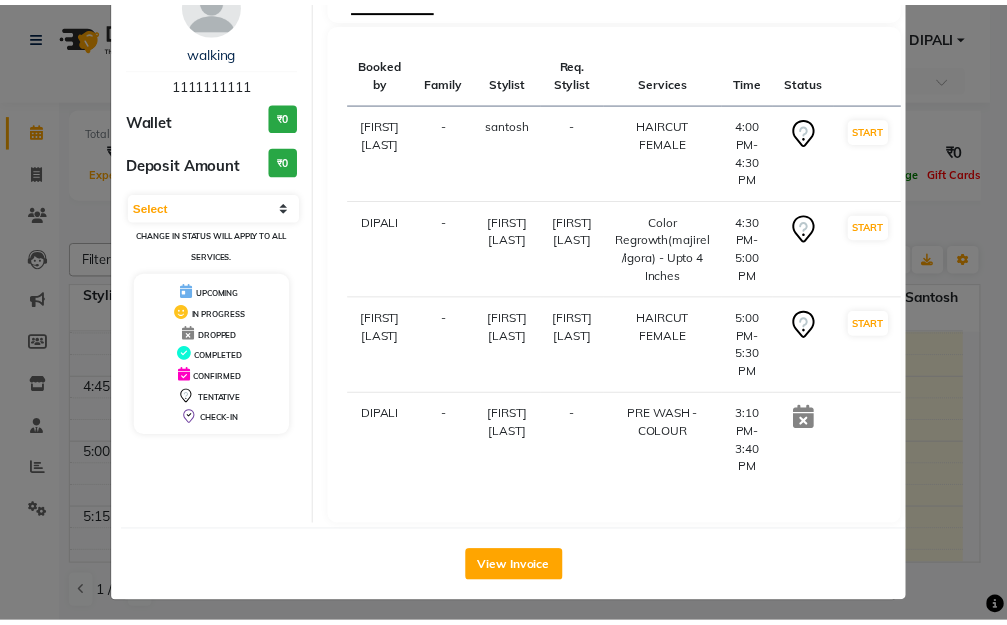 scroll, scrollTop: 112, scrollLeft: 0, axis: vertical 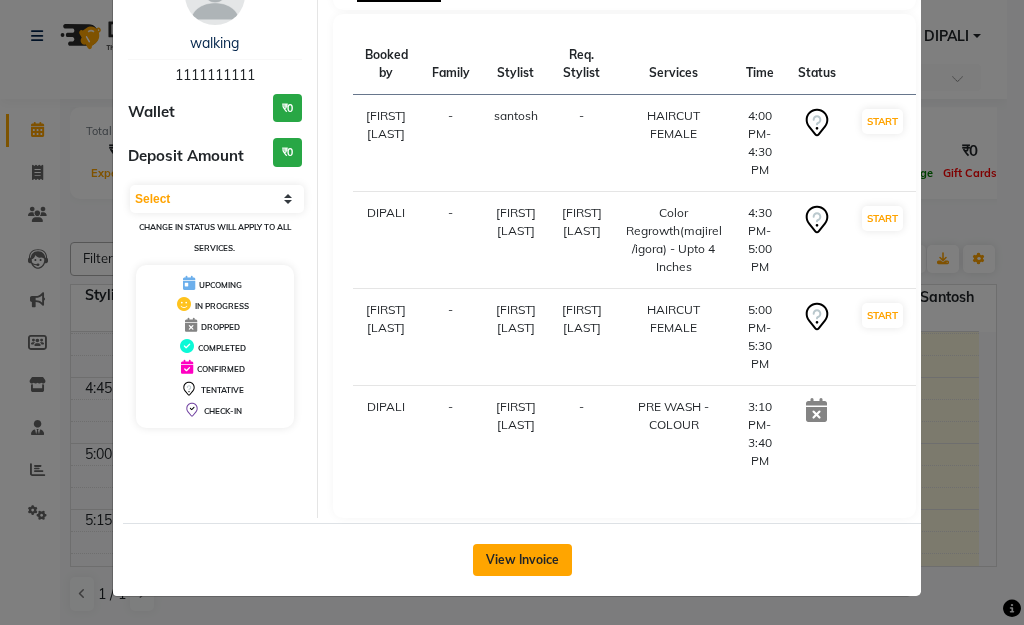 click on "View Invoice" 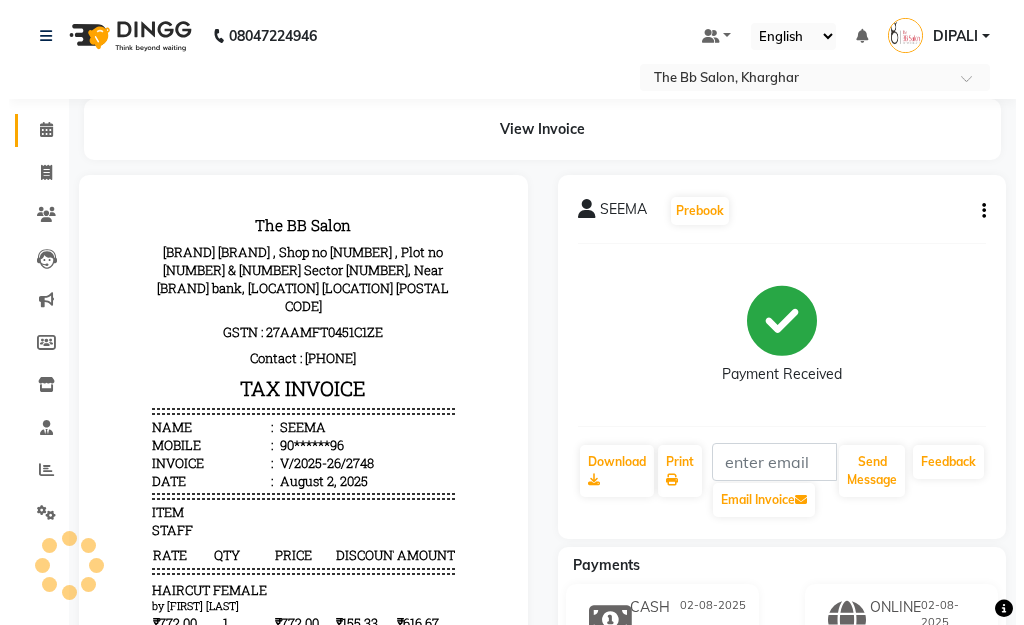 scroll, scrollTop: 0, scrollLeft: 0, axis: both 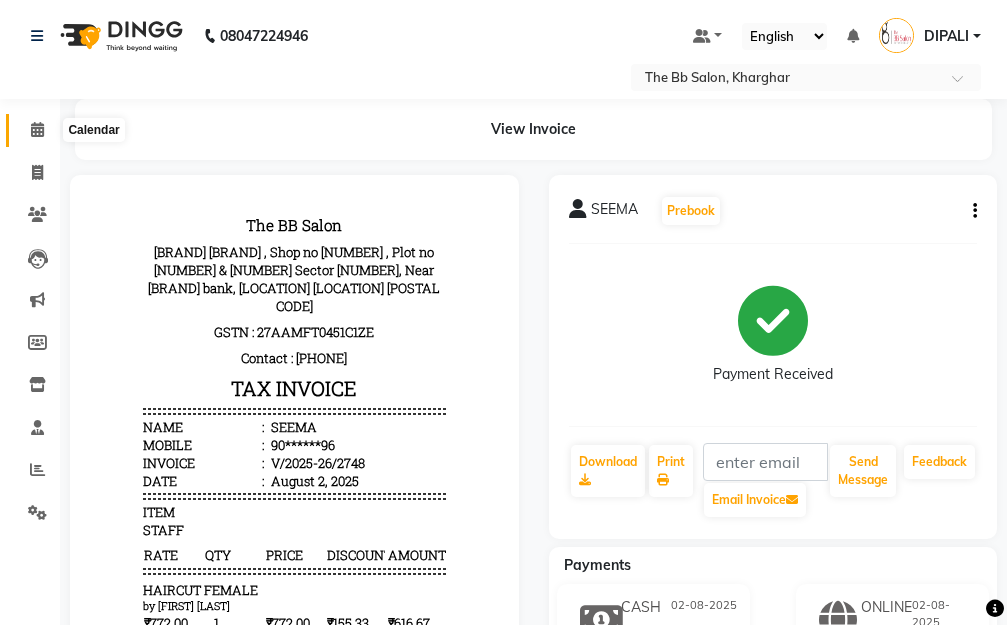click 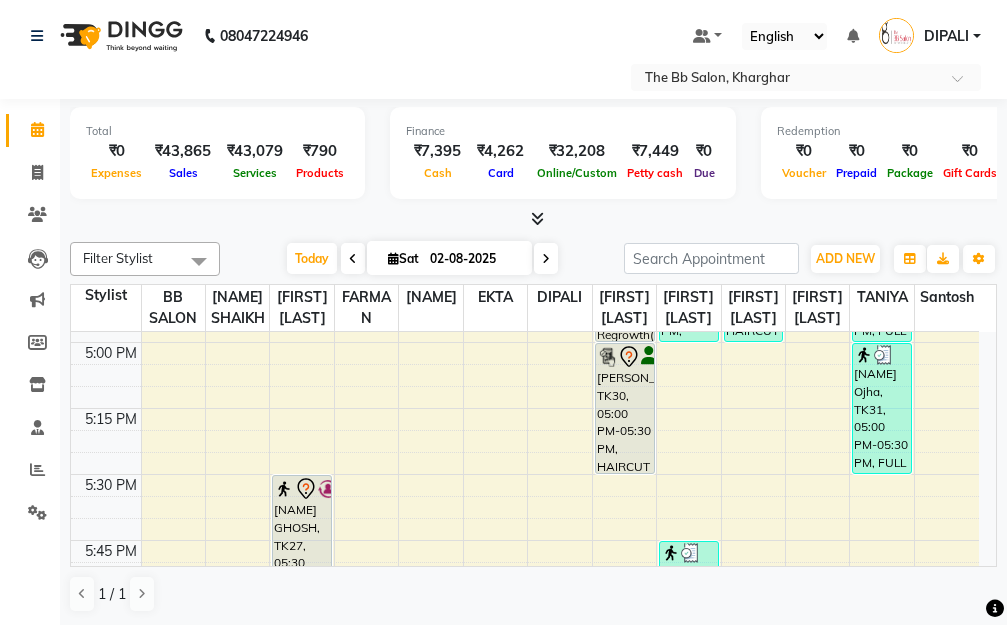 scroll, scrollTop: 2200, scrollLeft: 0, axis: vertical 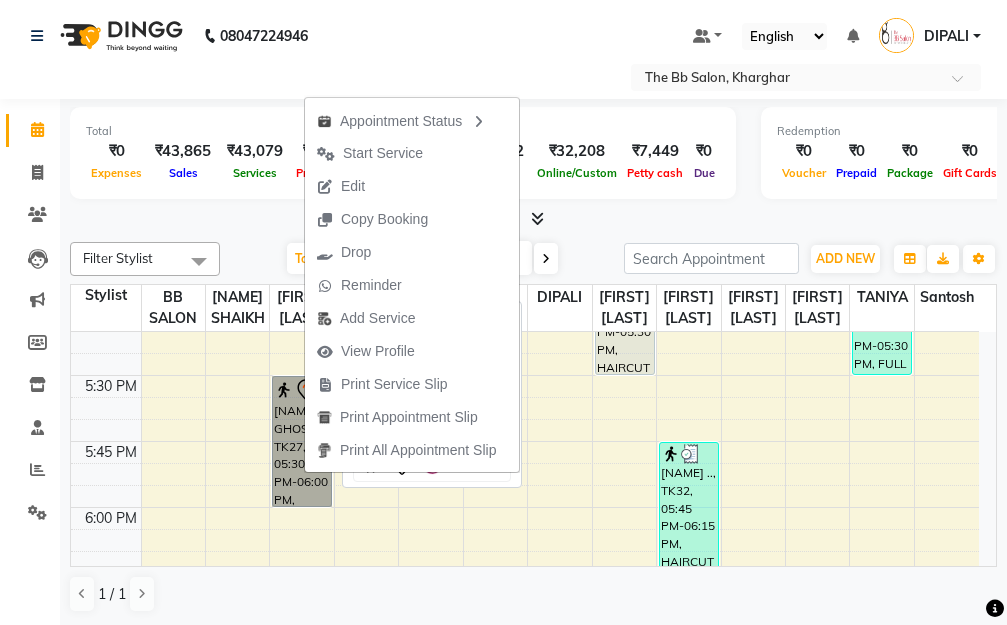 click on "[NAME] GHOSH, TK27, 05:30 PM-06:00 PM, MASSAGE WITH BALM N ESSNTIAL OIL" at bounding box center [302, 441] 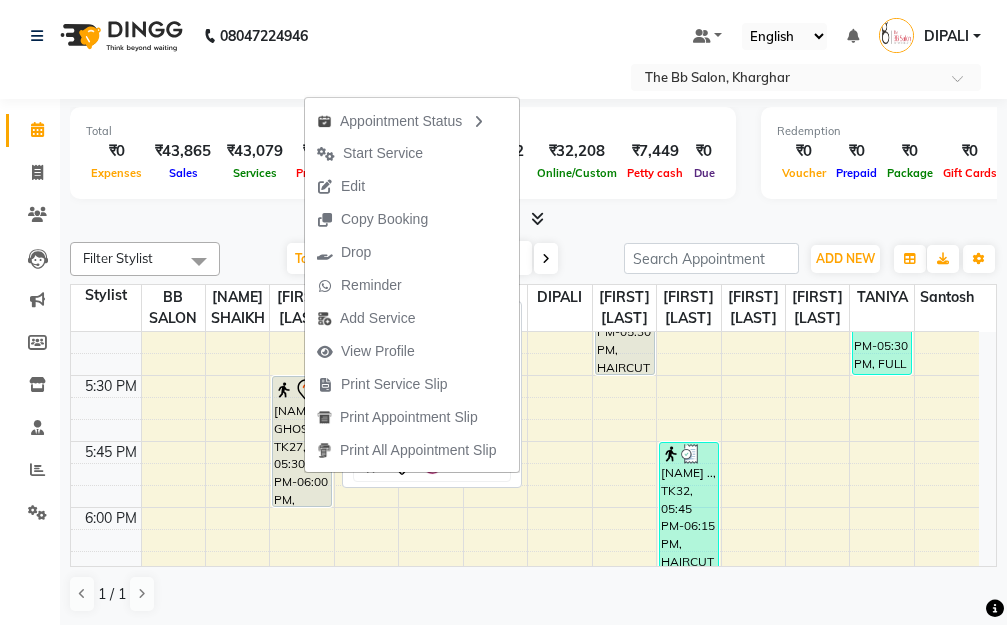 select on "7" 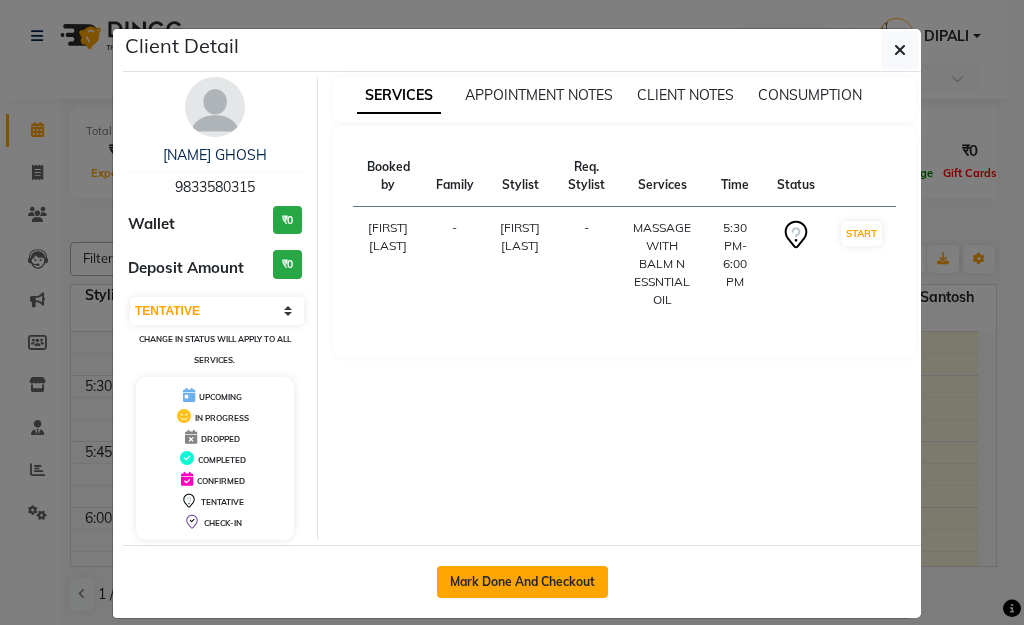 click on "Mark Done And Checkout" 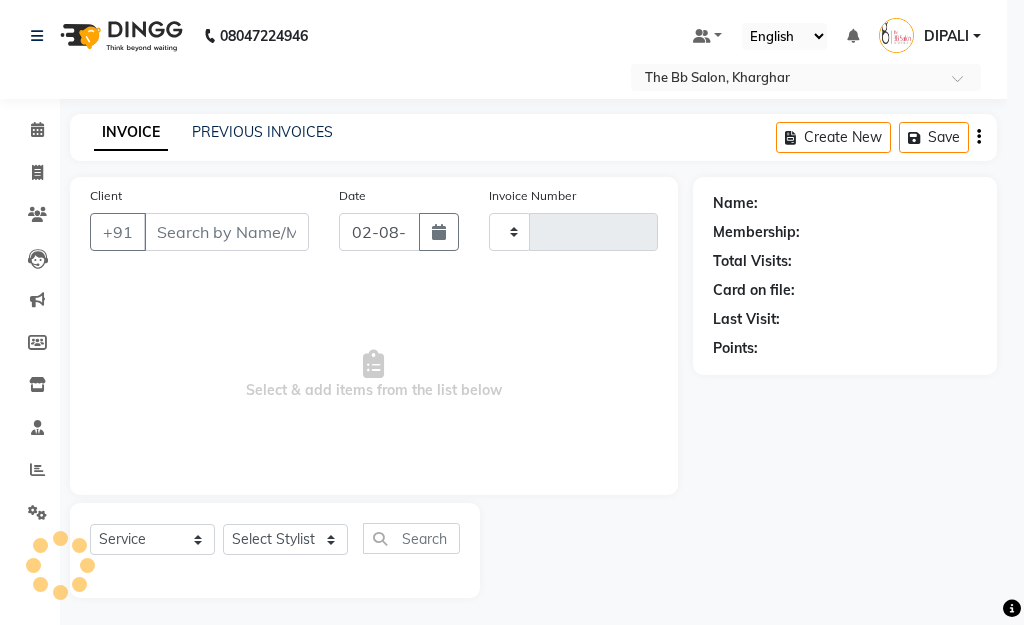 type on "2755" 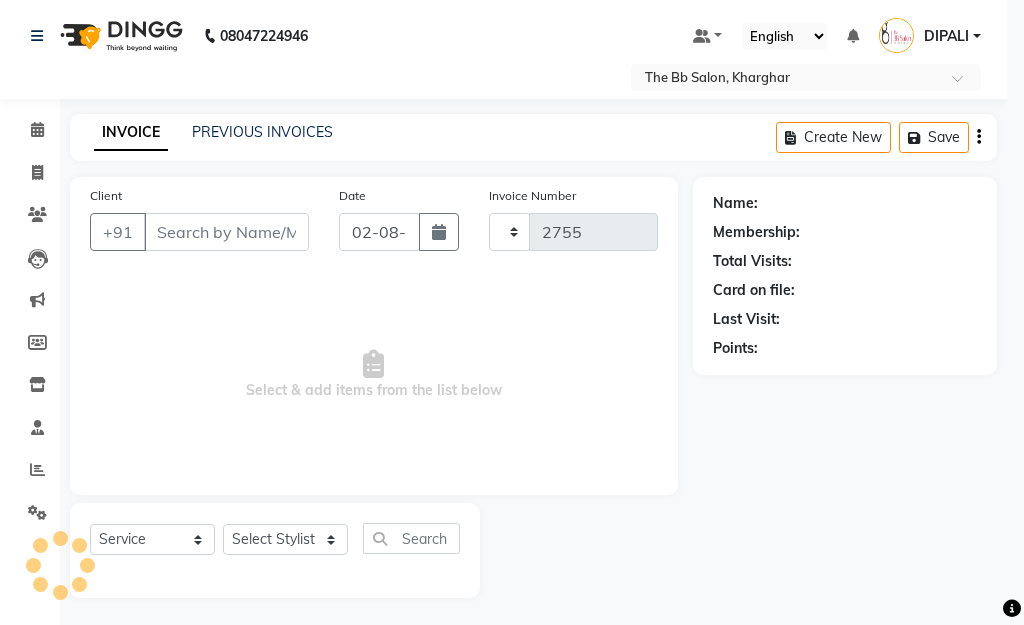 select on "6231" 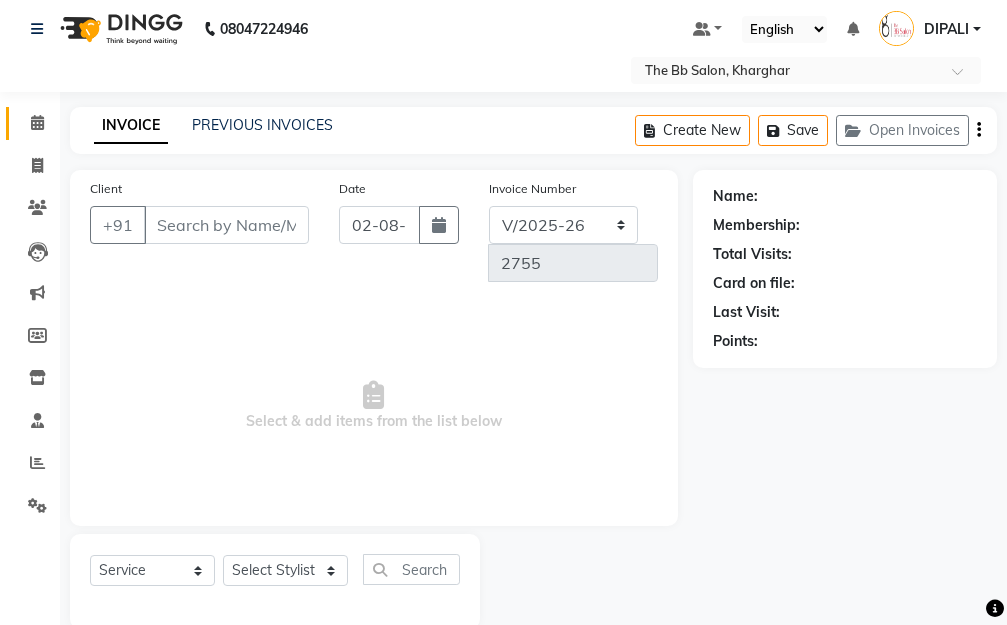 scroll, scrollTop: 41, scrollLeft: 0, axis: vertical 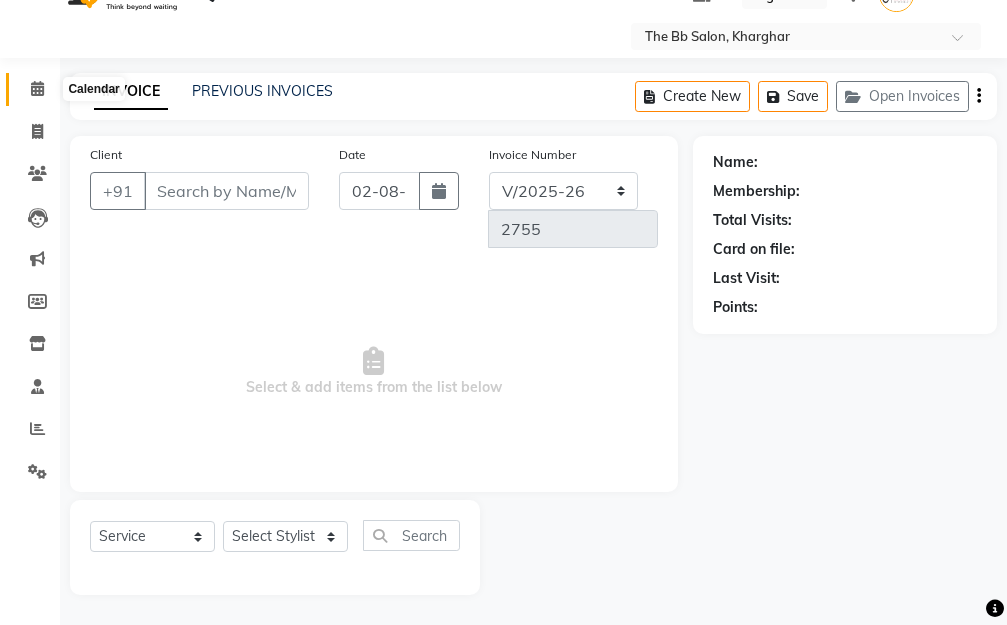 click 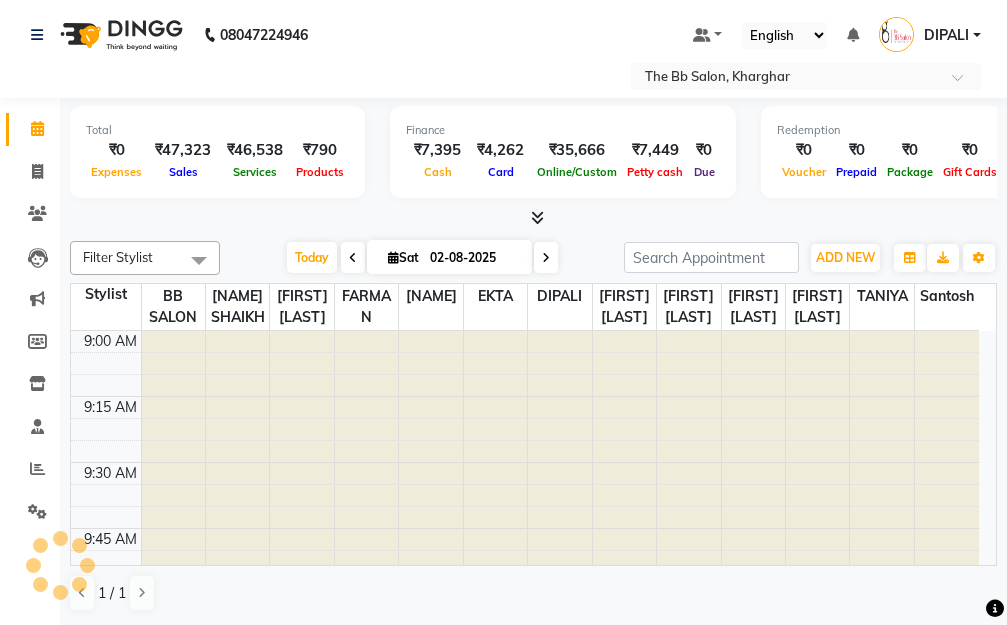 scroll, scrollTop: 0, scrollLeft: 0, axis: both 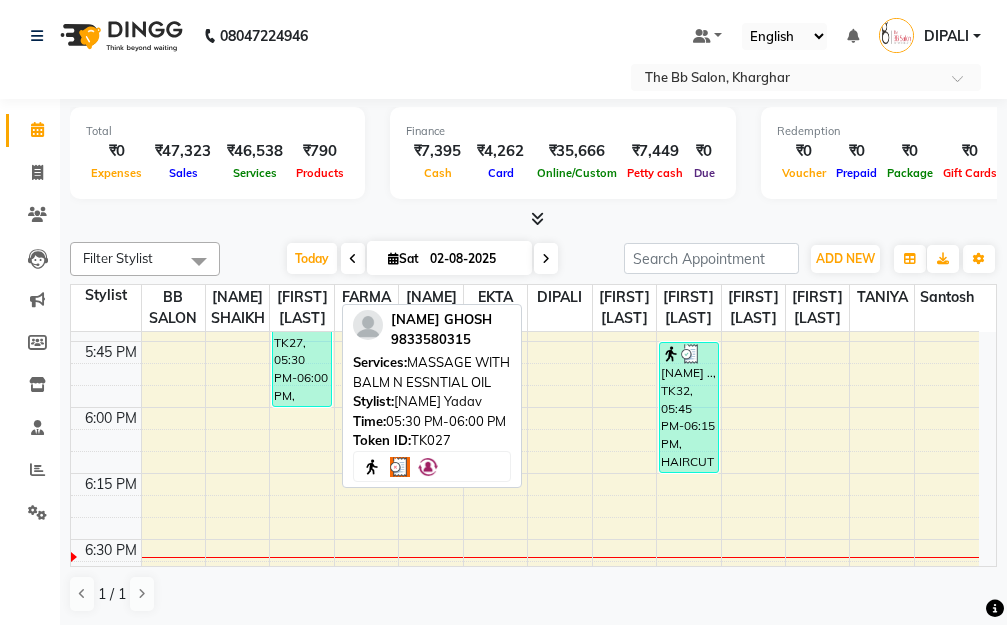 click on "[NAME] GHOSH, TK27, 05:30 PM-06:00 PM, MASSAGE WITH BALM N ESSNTIAL OIL" at bounding box center [302, 341] 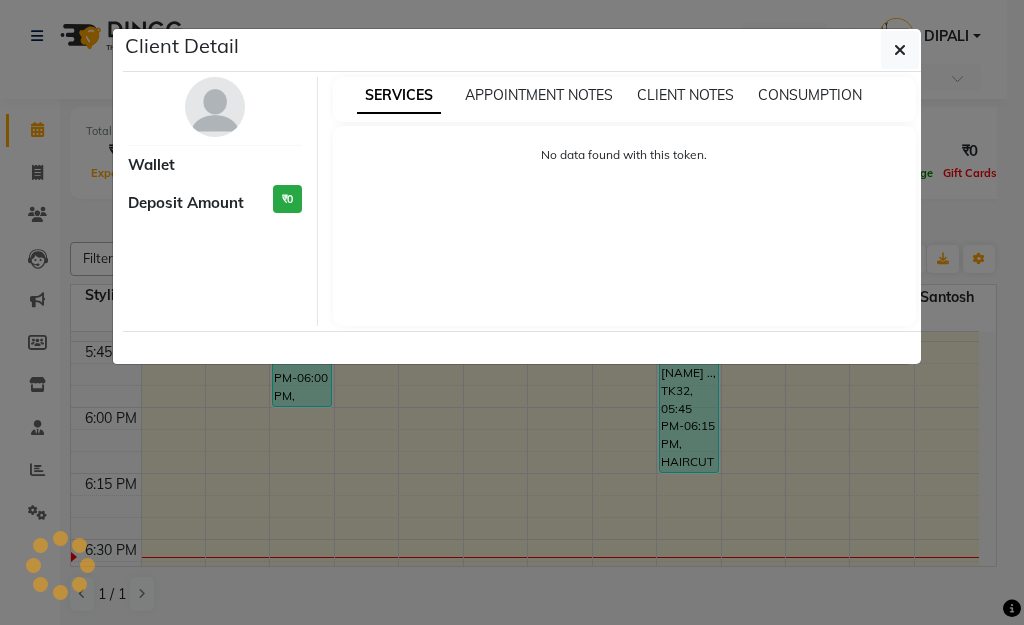 select on "3" 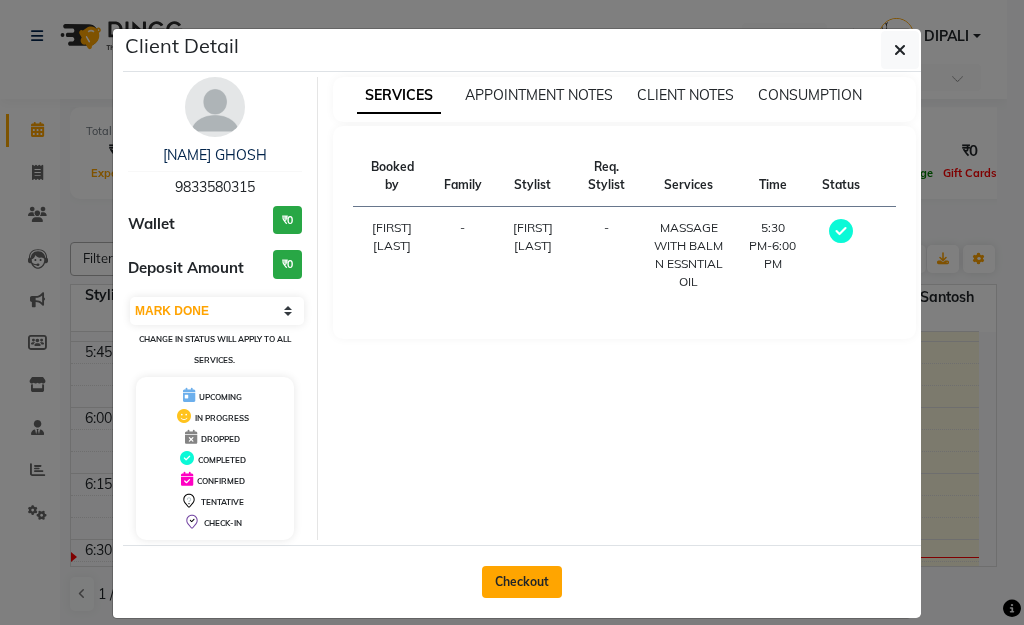 click on "Checkout" 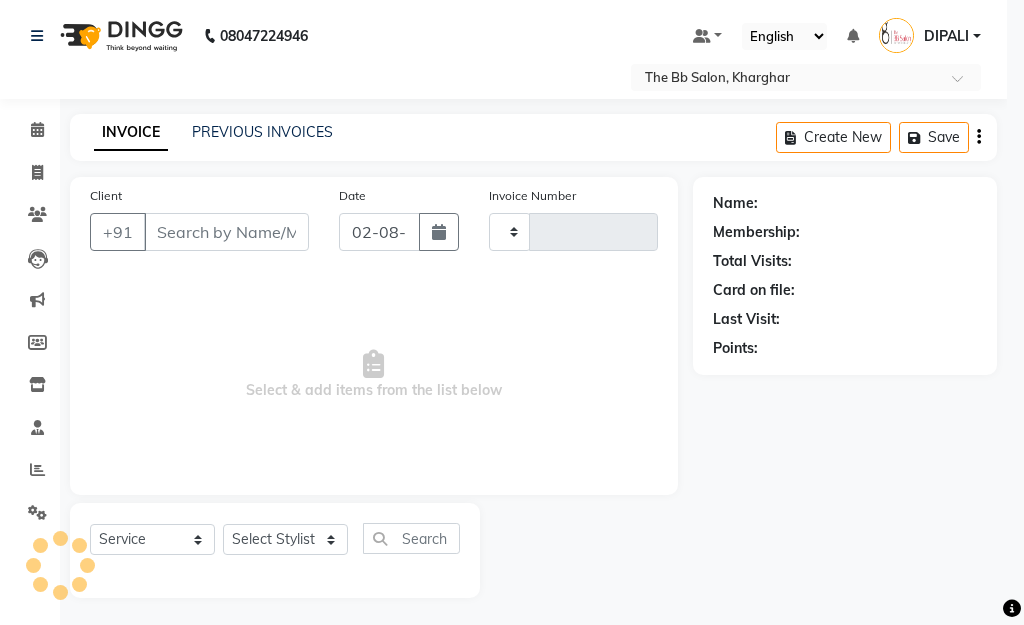 type on "2755" 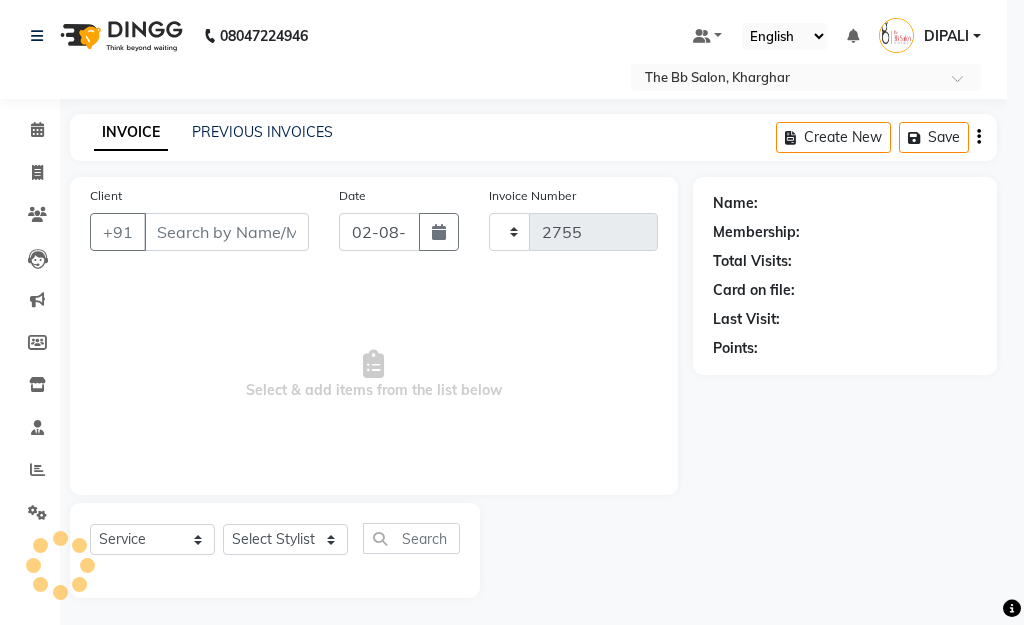 select on "6231" 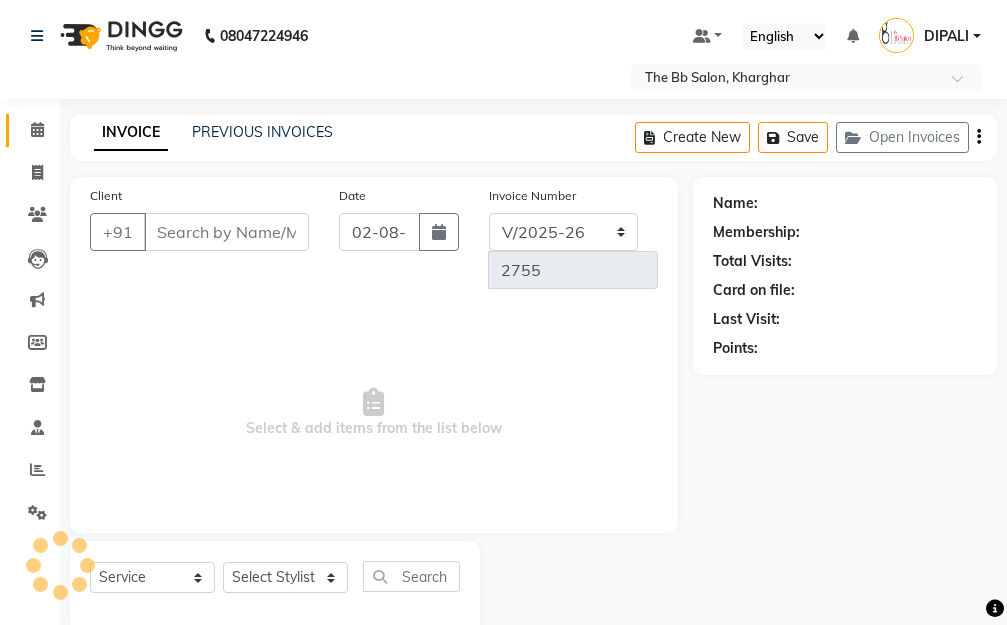 type on "98******15" 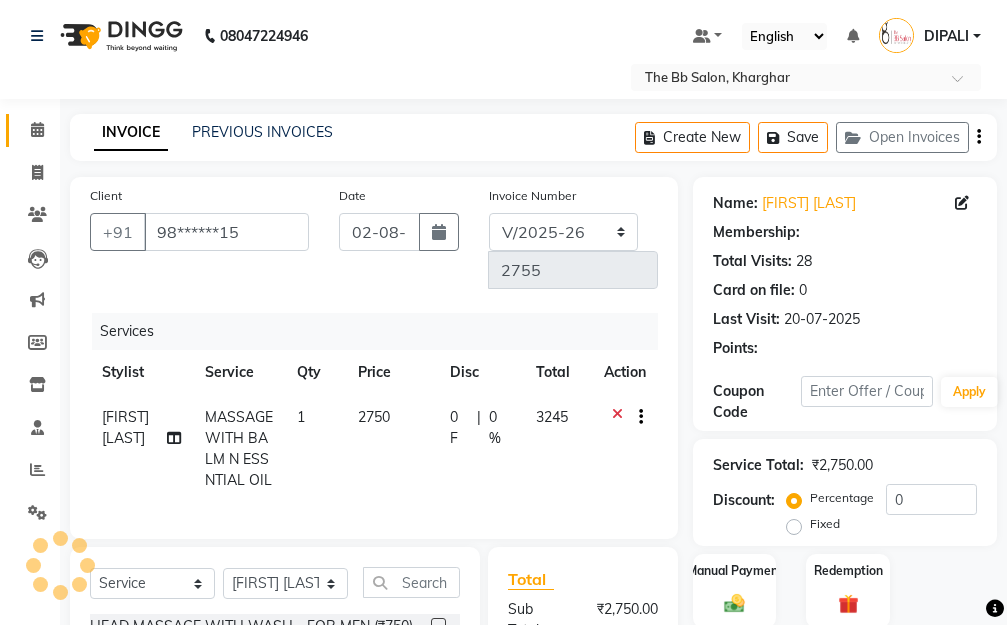 select on "1: Object" 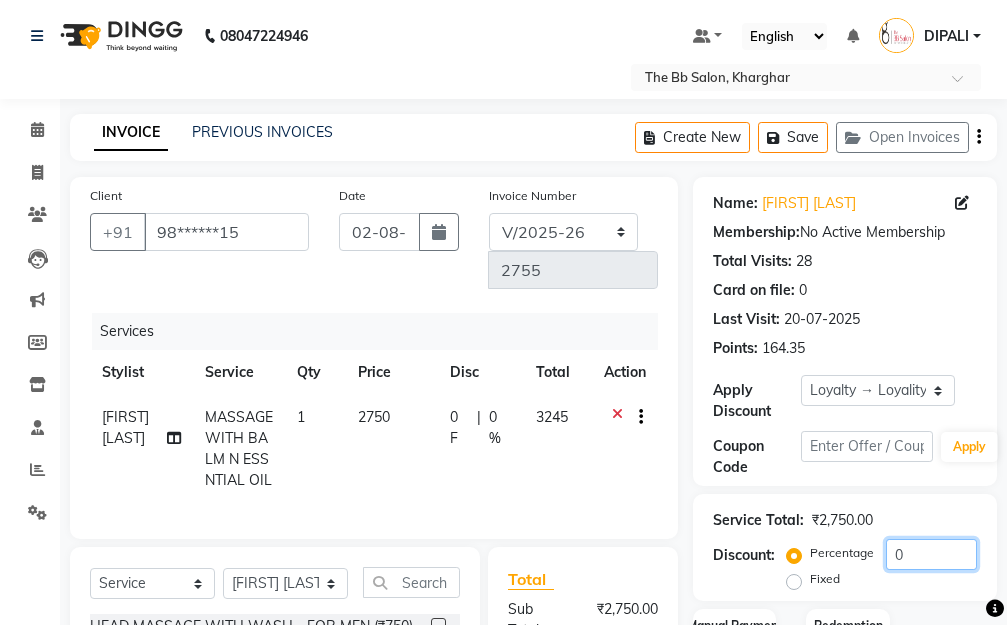 click on "0" 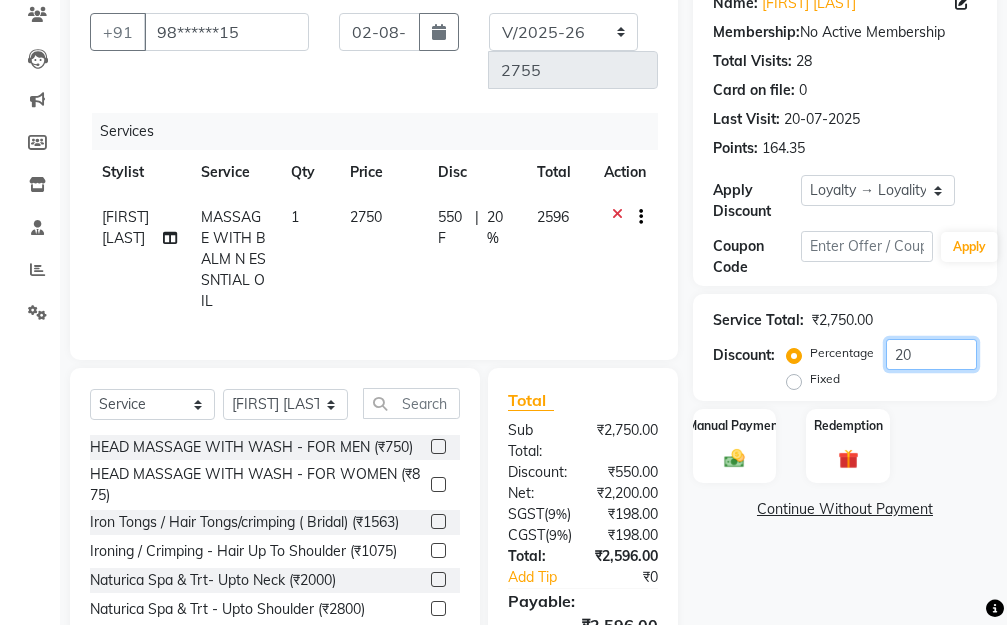 scroll, scrollTop: 392, scrollLeft: 0, axis: vertical 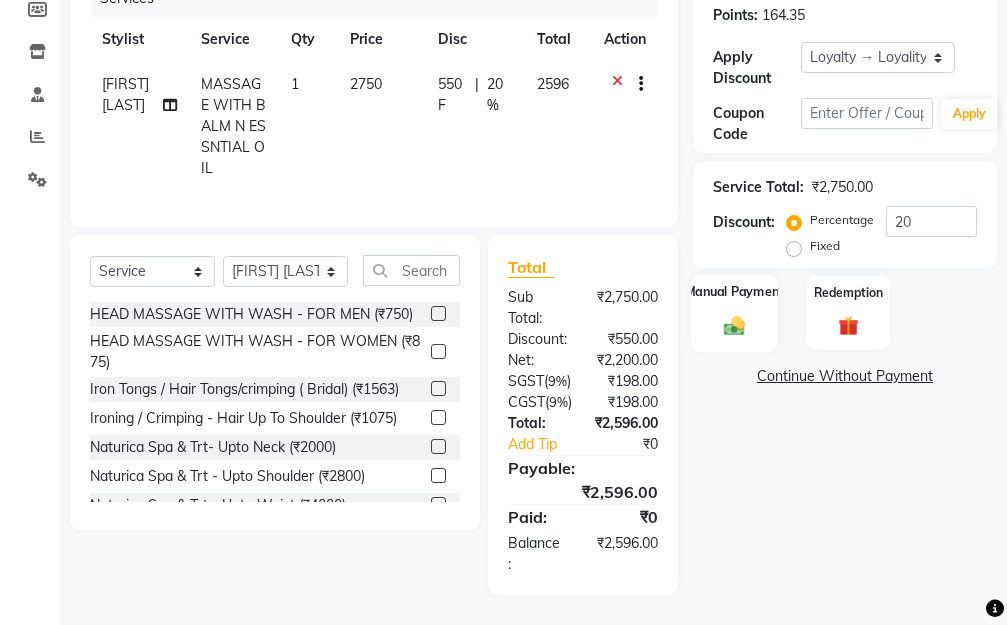 click 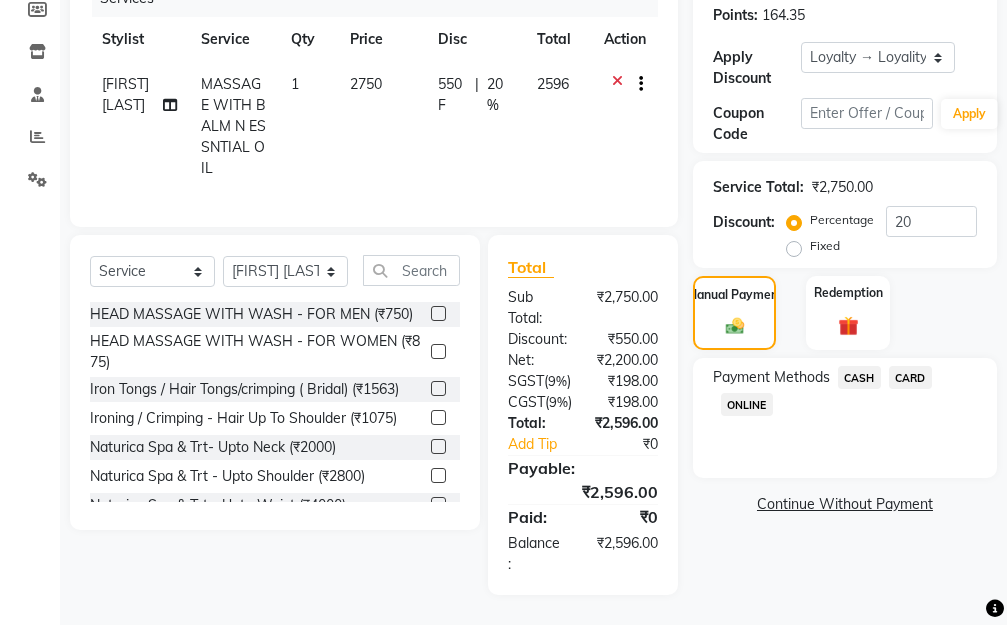 click on "CARD" 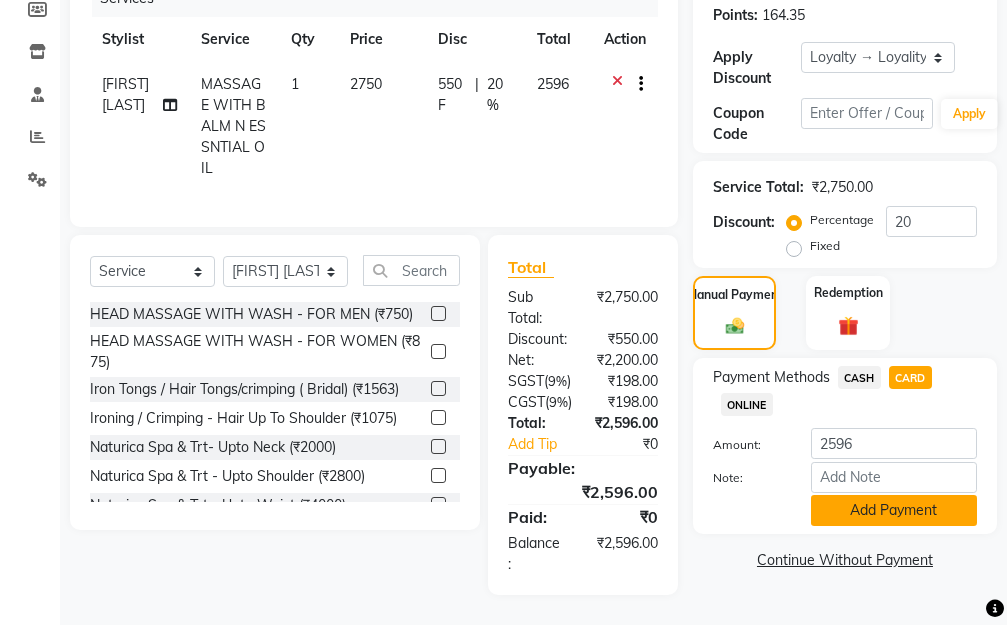 click on "Add Payment" 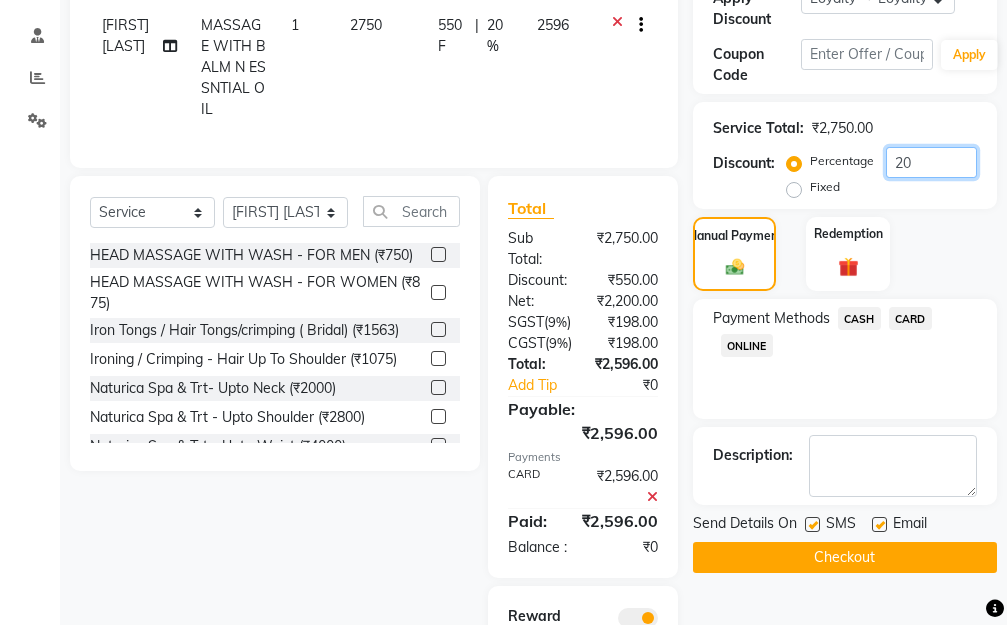 click on "20" 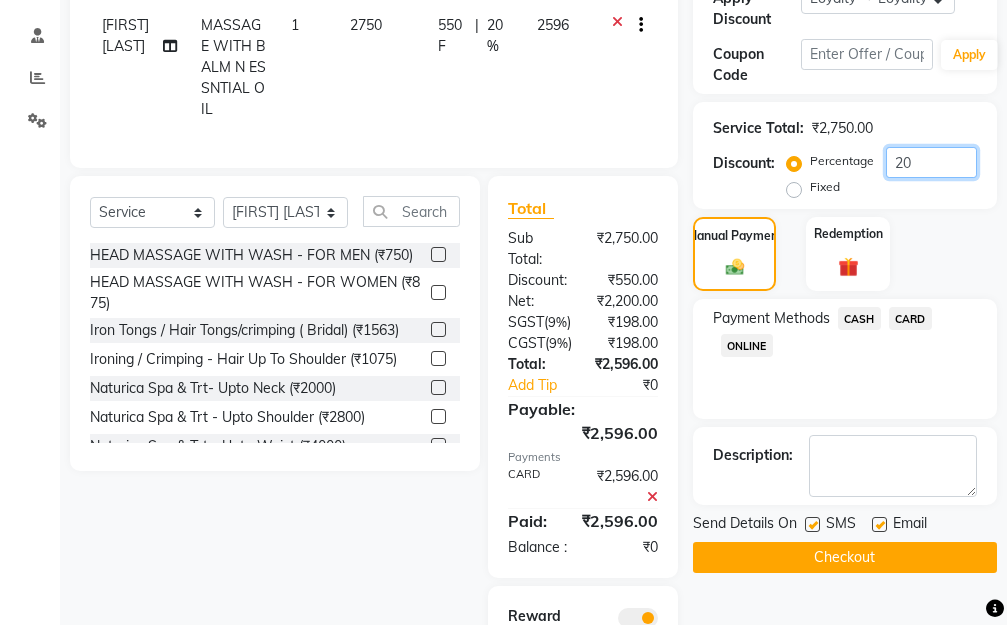 type on "2" 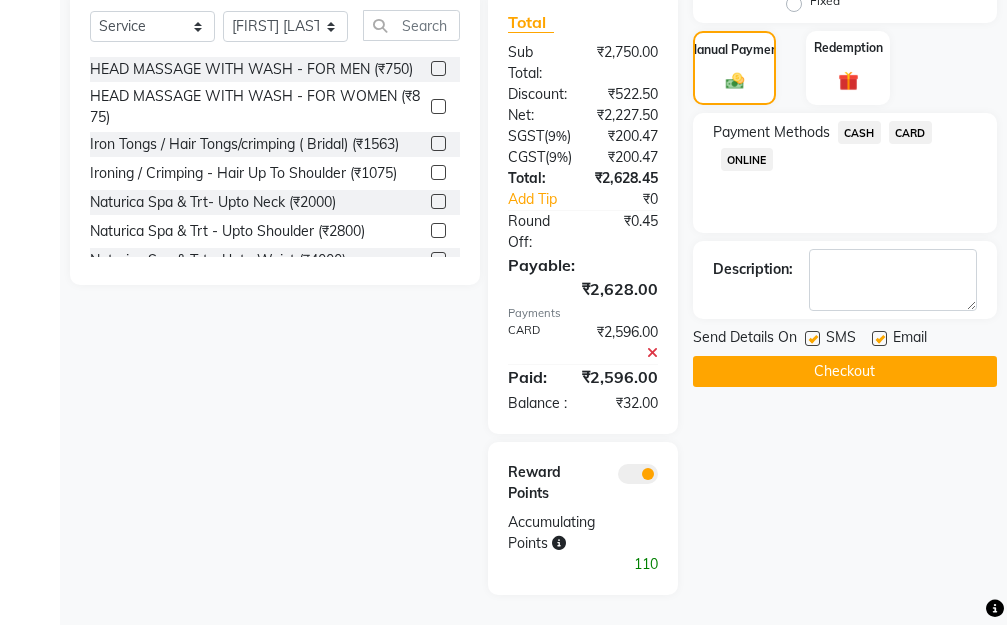 scroll, scrollTop: 492, scrollLeft: 0, axis: vertical 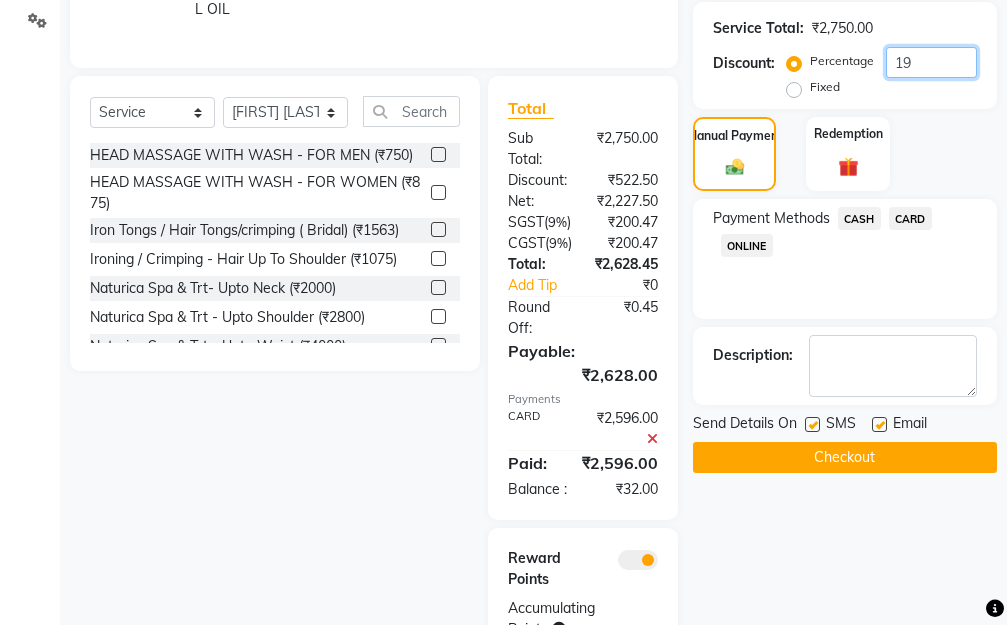type on "19" 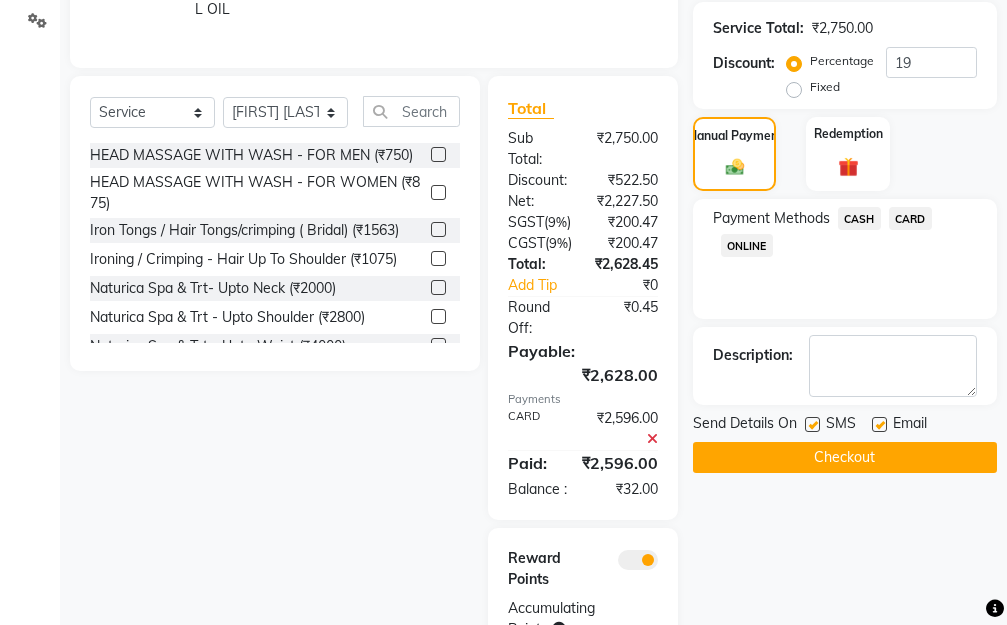 click on "Name: [NAME] Membership:  No Active Membership  Total Visits:  28 Card on file:  0 Last Visit:   20-07-2025 Points:   164.35  Apply Discount Select  Loyalty → Loyality level 1  Coupon Code Apply Service Total:  ₹2,750.00  Discount:  Percentage   Fixed  19 Manual Payment Redemption Payment Methods  CASH   CARD   ONLINE  Description:                  Send Details On SMS Email  Checkout" 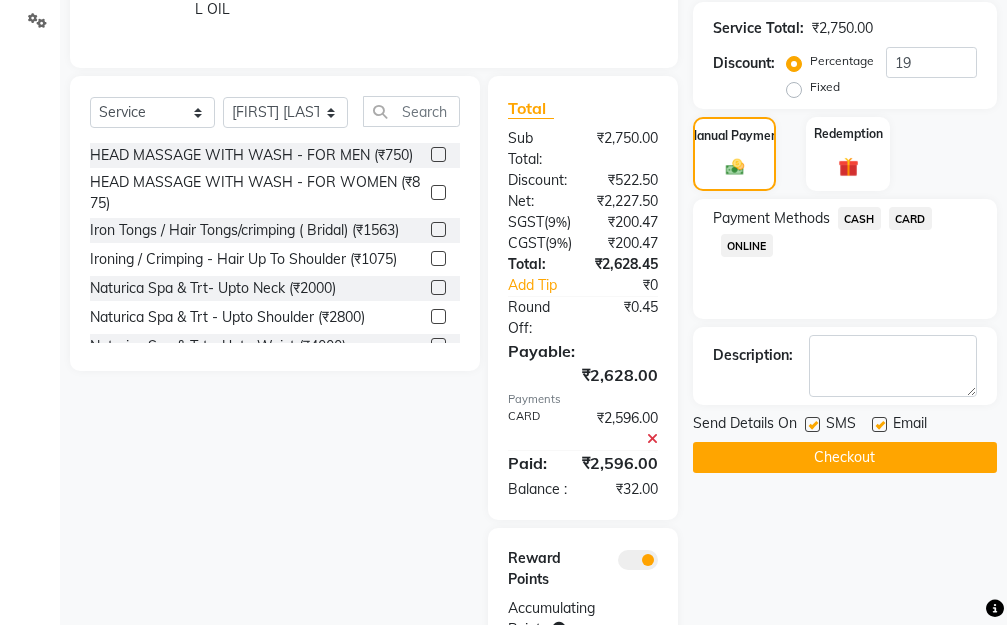 click on "Payment Methods  CASH   CARD   ONLINE" 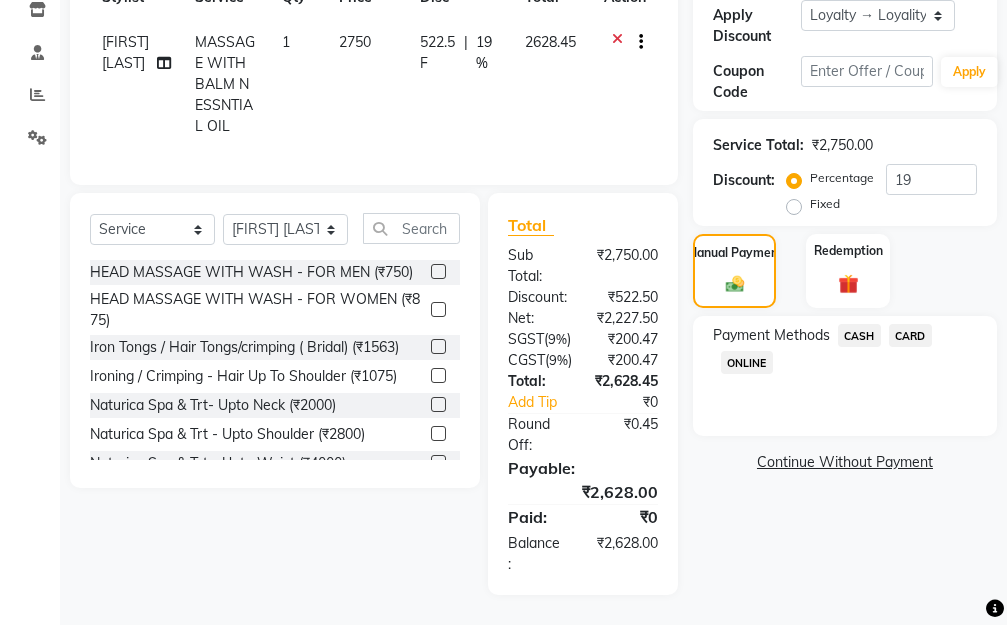 scroll, scrollTop: 434, scrollLeft: 0, axis: vertical 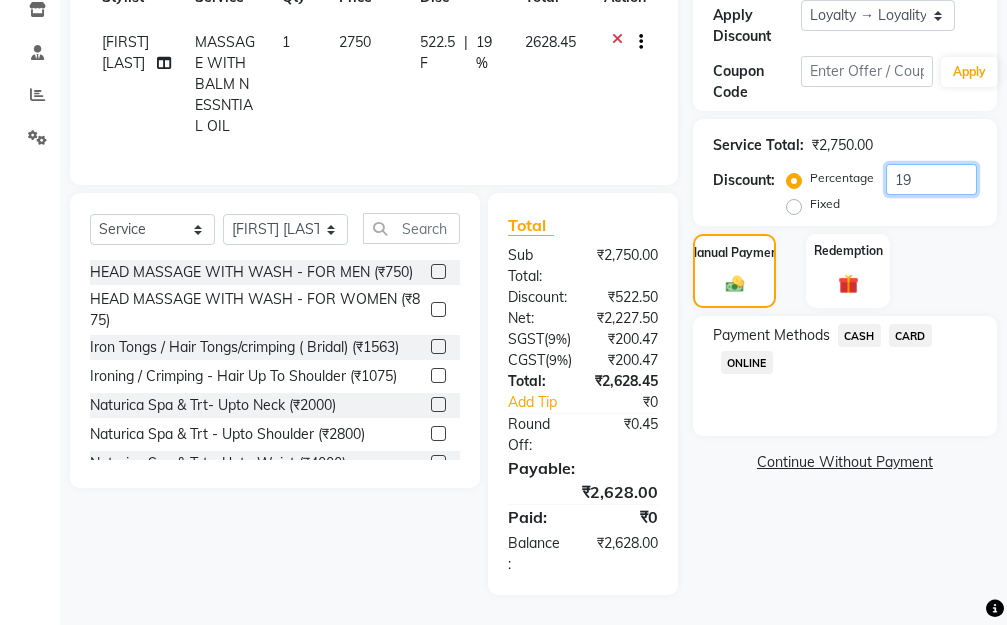 drag, startPoint x: 898, startPoint y: 119, endPoint x: 867, endPoint y: 119, distance: 31 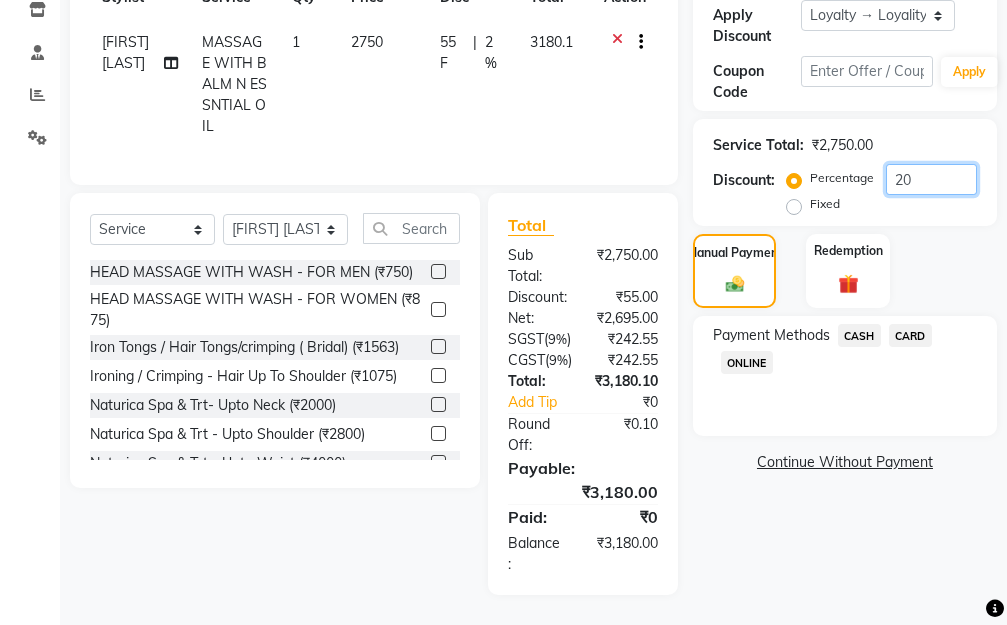 scroll, scrollTop: 392, scrollLeft: 0, axis: vertical 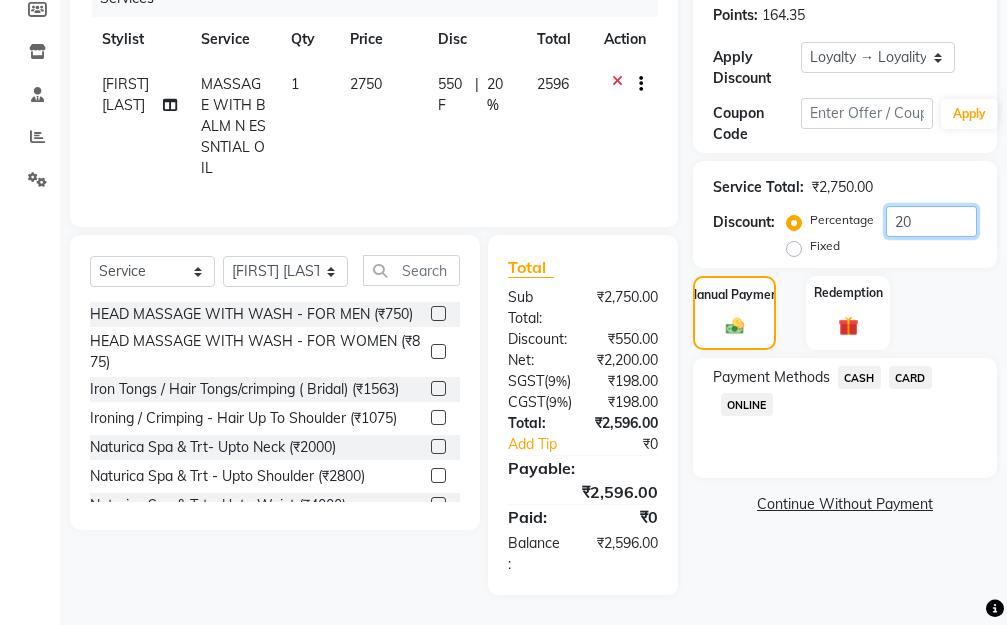 type on "20" 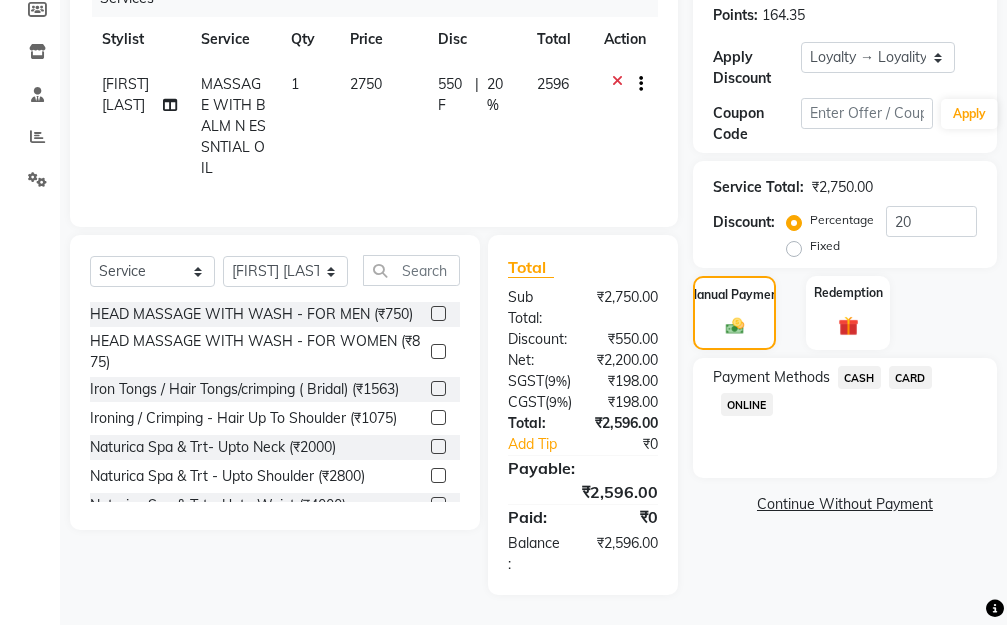 click on "CARD" 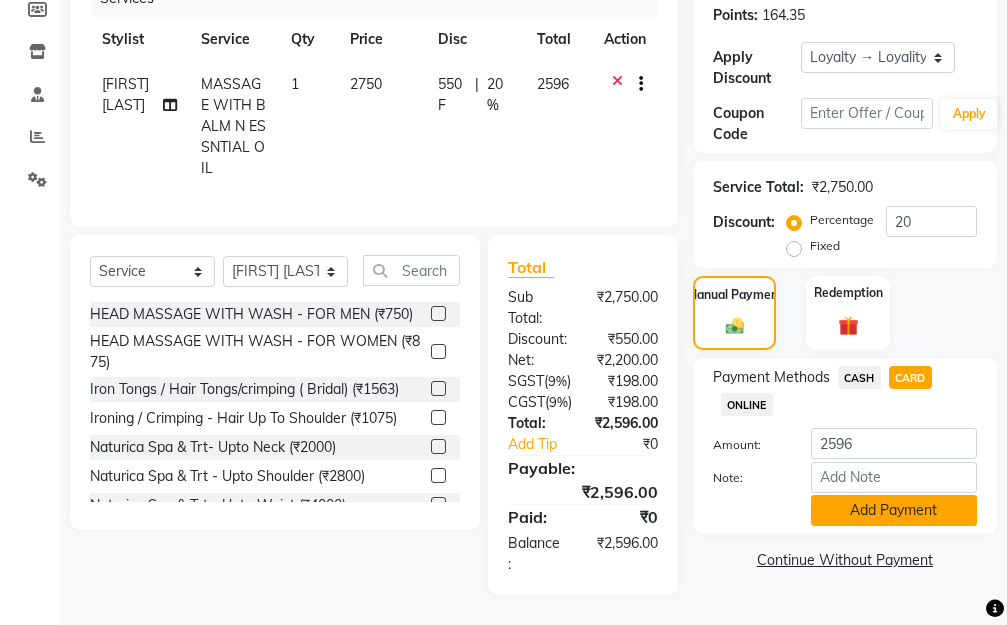 click on "Add Payment" 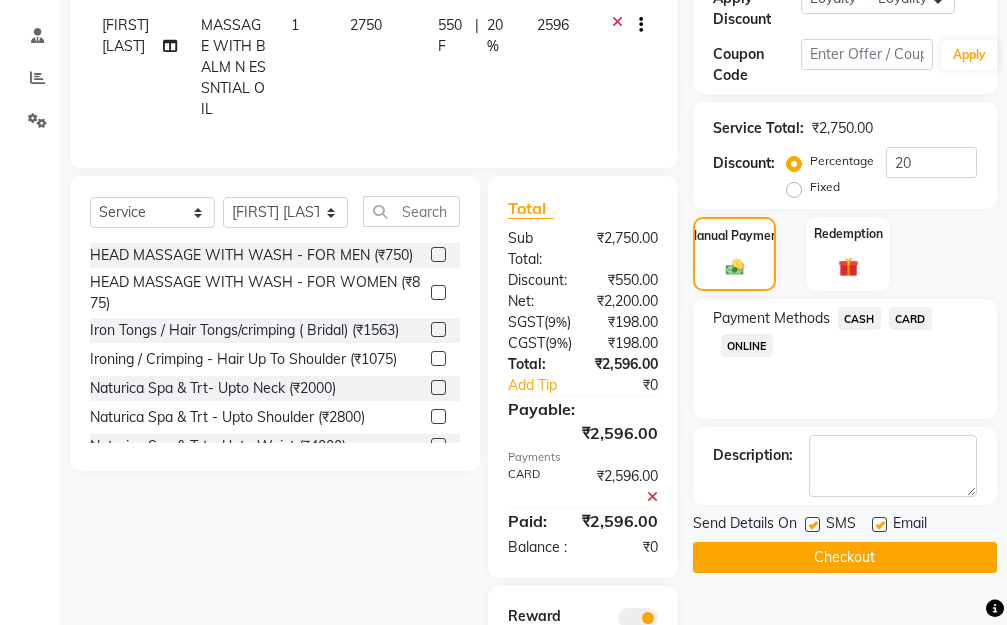 click on "Checkout" 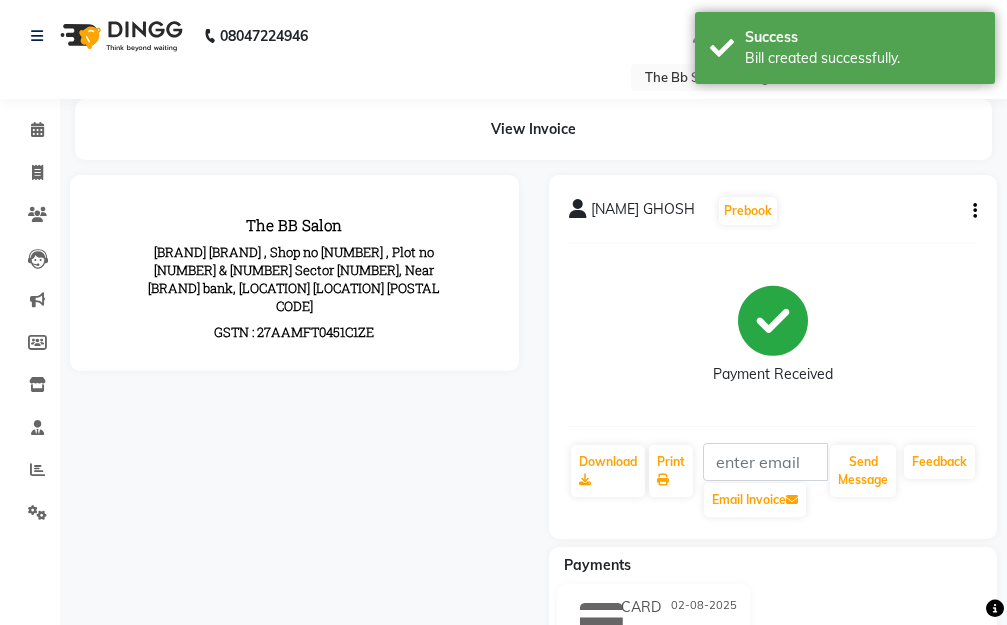 scroll, scrollTop: 0, scrollLeft: 0, axis: both 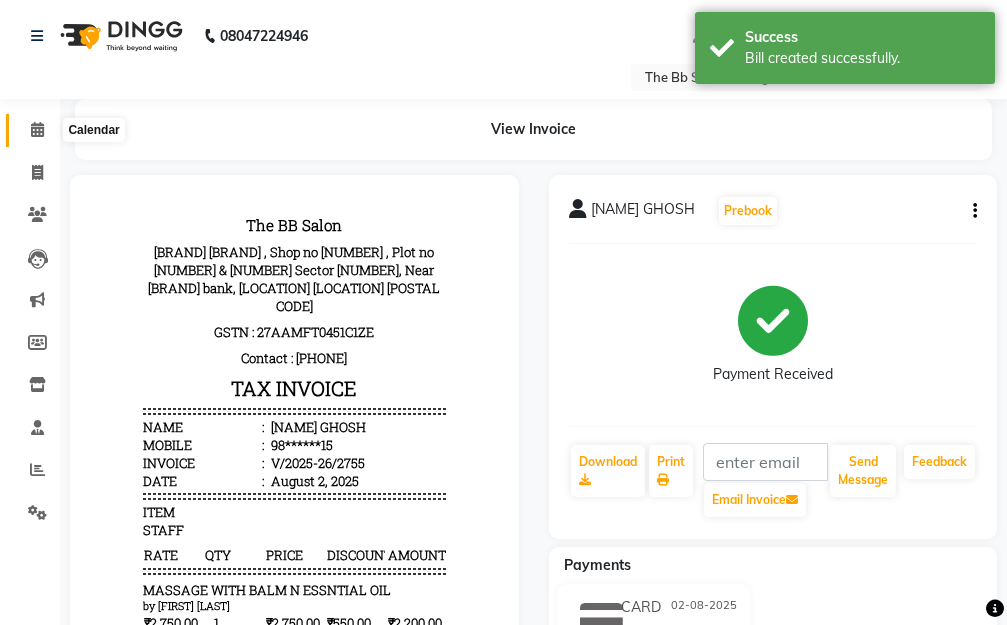 click 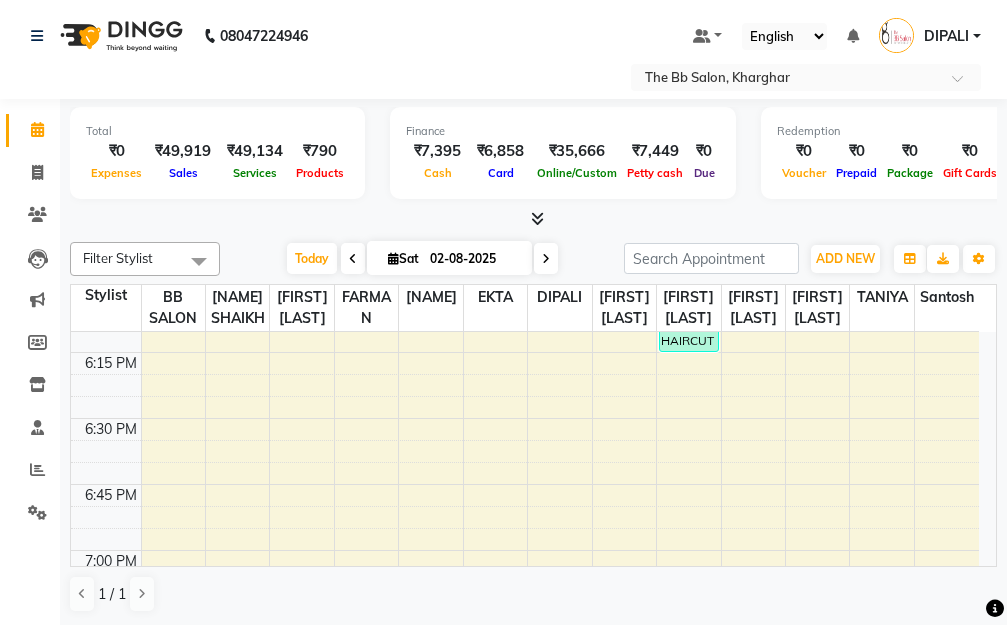 scroll, scrollTop: 2500, scrollLeft: 0, axis: vertical 